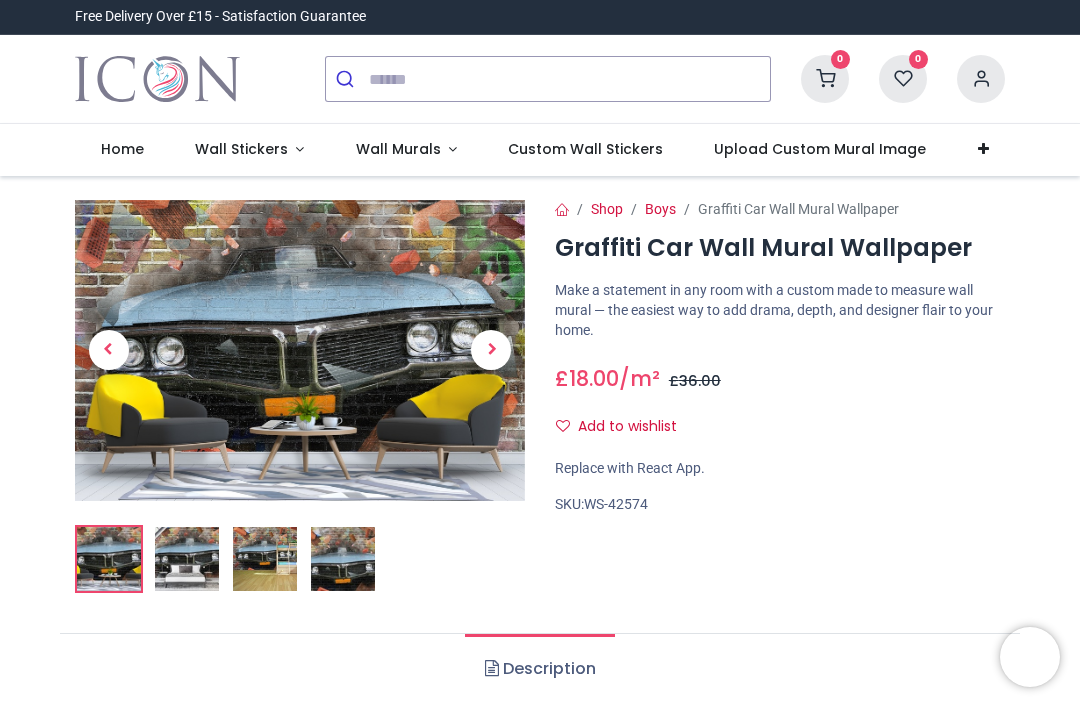 scroll, scrollTop: 0, scrollLeft: 0, axis: both 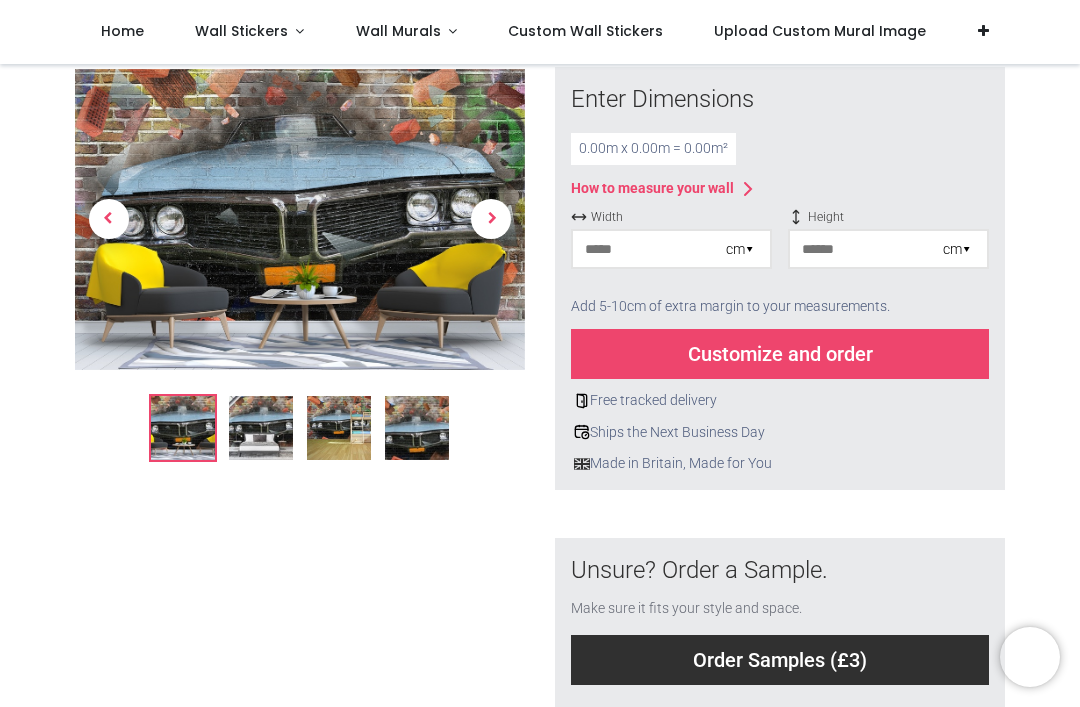 click on "cm  ▾" at bounding box center (740, 250) 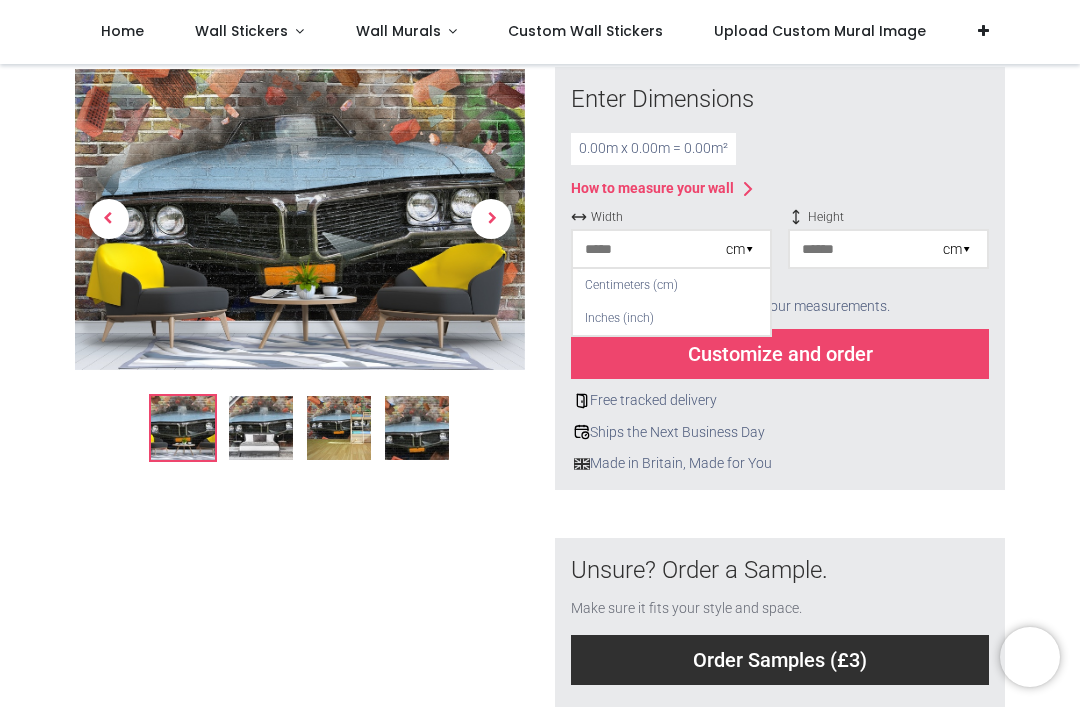click on "Centimeters (cm)" at bounding box center (671, 285) 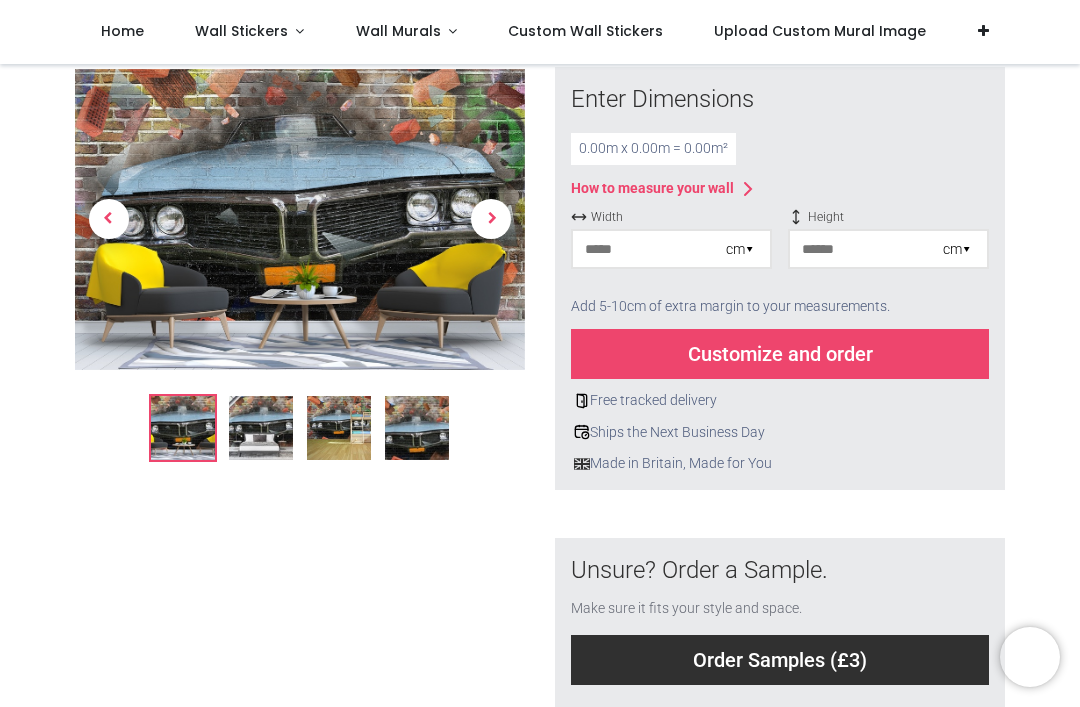 click on "cm  ▾" at bounding box center [671, 249] 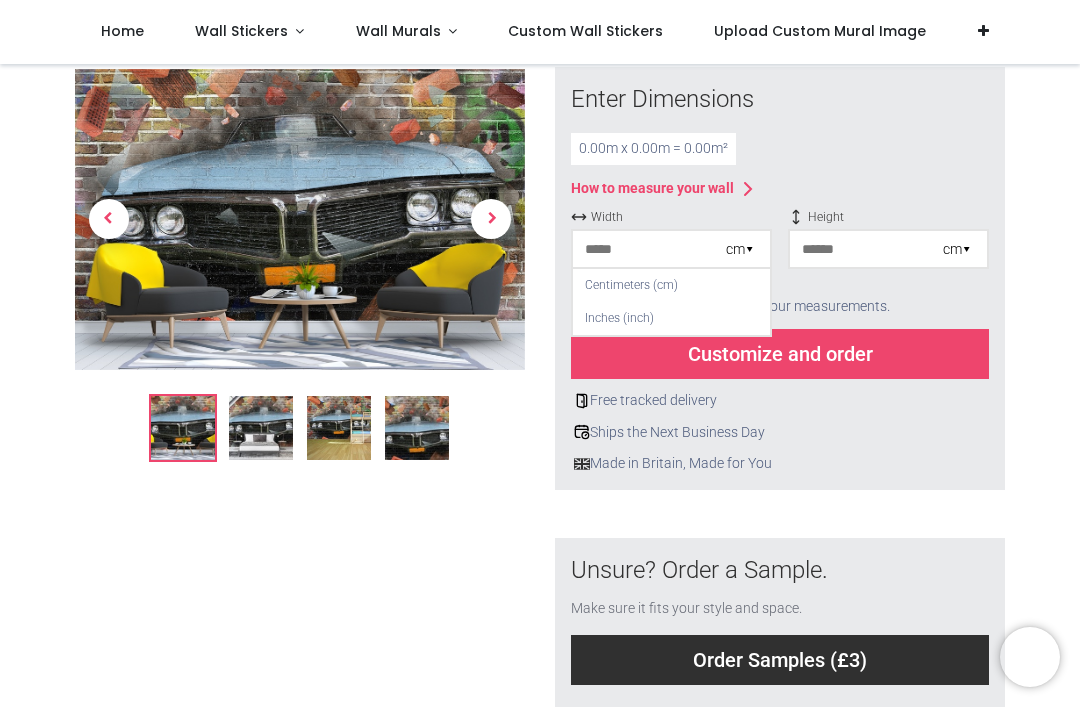 click on "Centimeters (cm)" at bounding box center (671, 285) 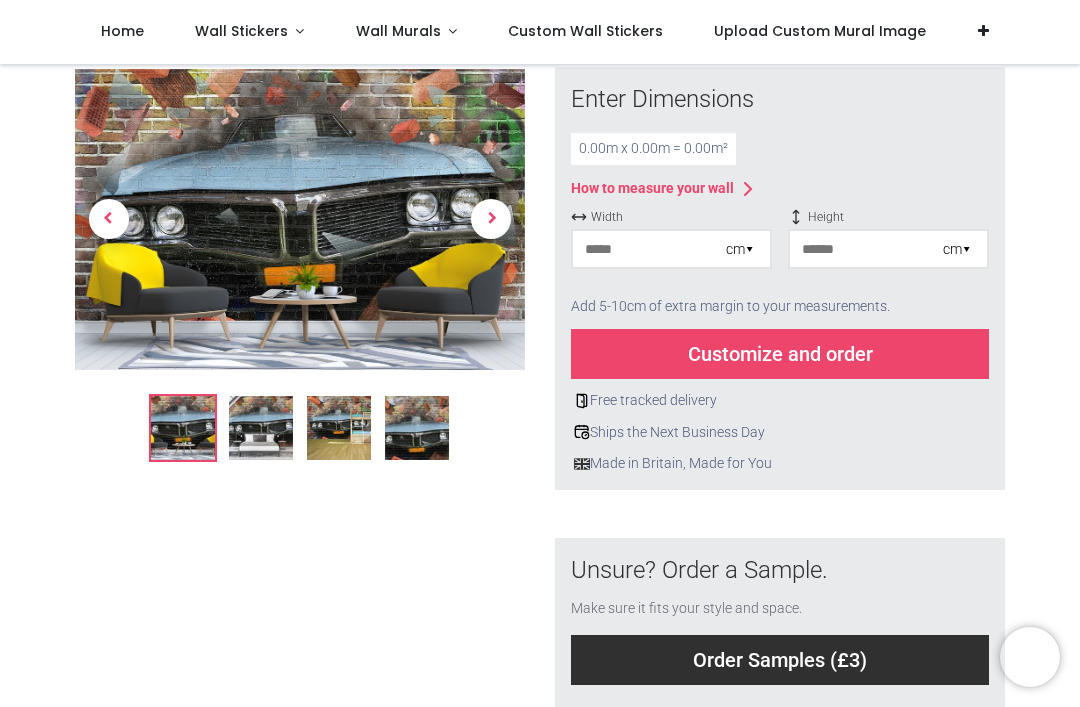 click on "cm  ▾" at bounding box center [740, 250] 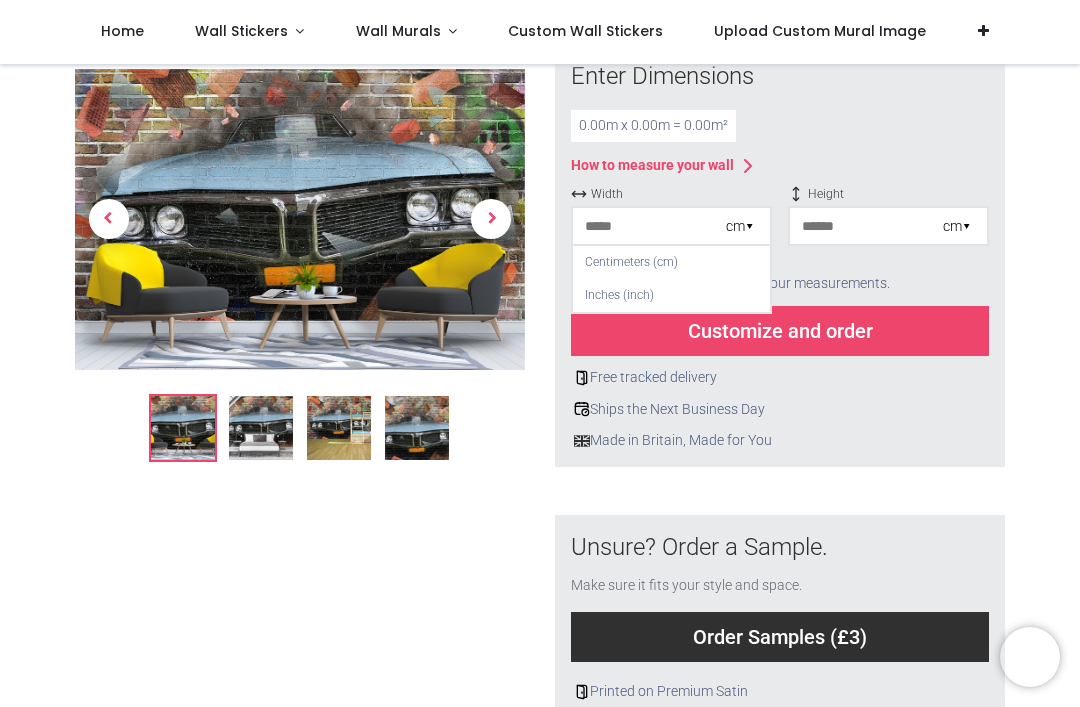 scroll, scrollTop: 304, scrollLeft: 0, axis: vertical 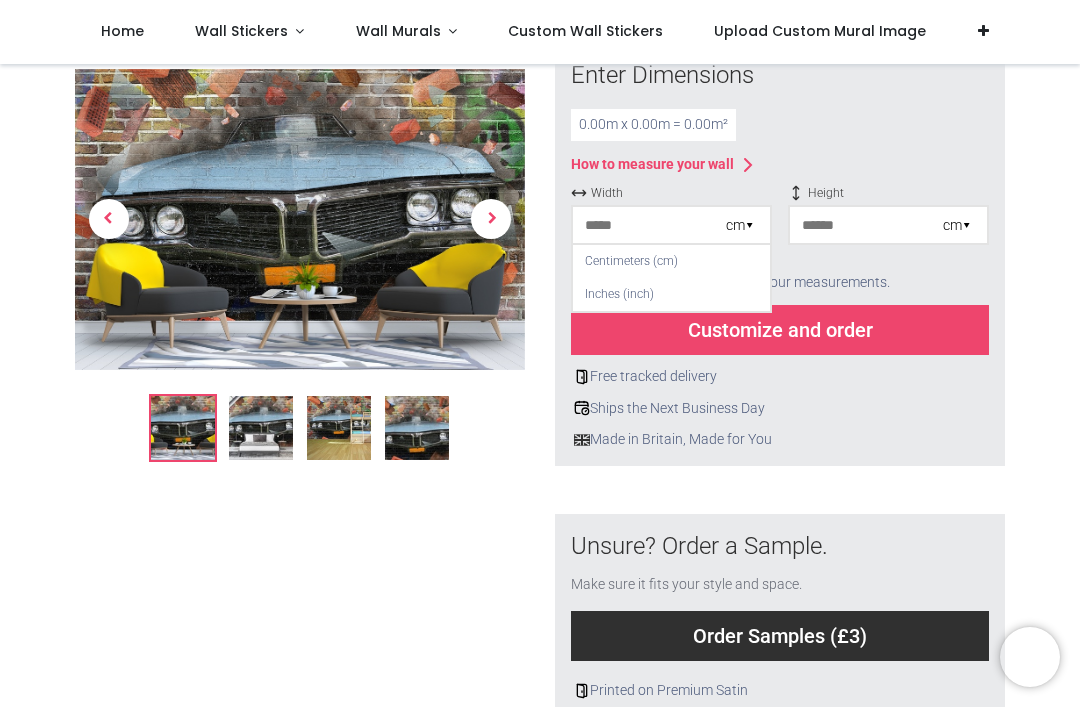 click on "cm  ▾" at bounding box center (957, 226) 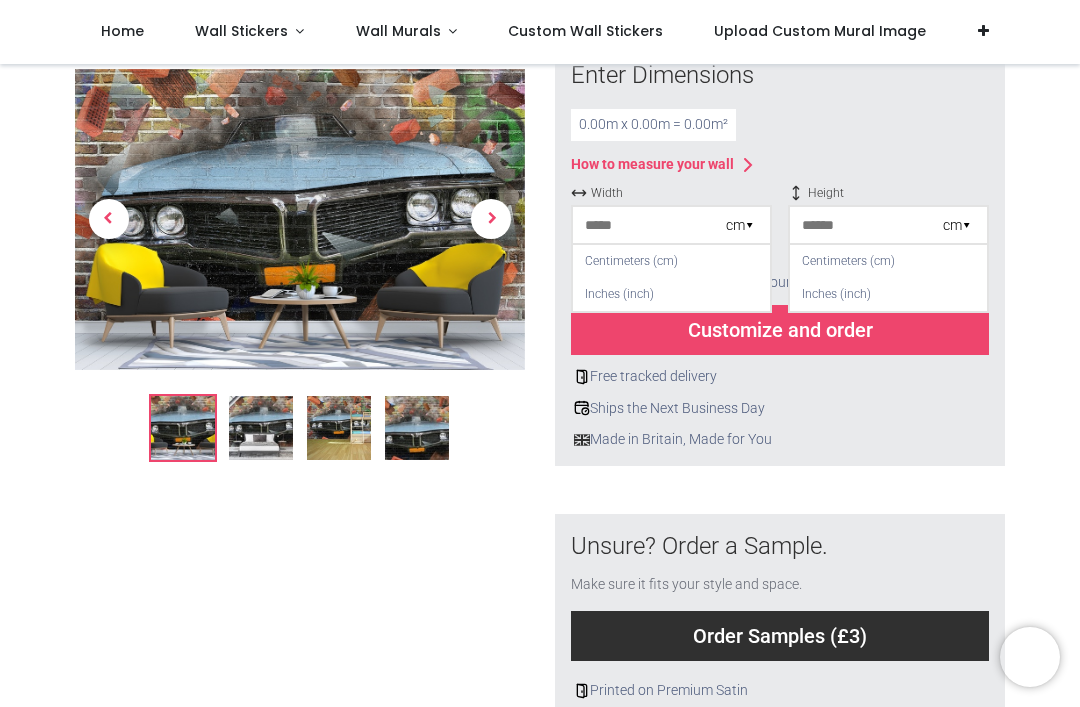 click on "How to measure your wall" at bounding box center [780, 165] 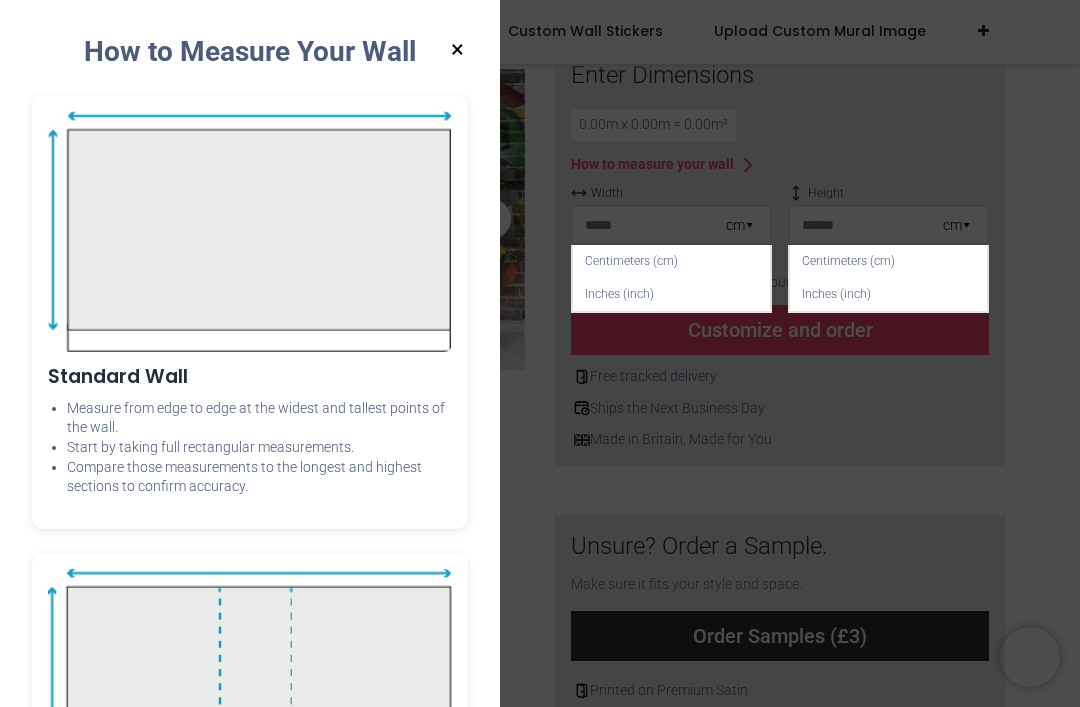 click on "× How to Measure Your Wall Standard Wall Measure from edge to edge at the widest and tallest points of the wall. Start by taking full rectangular measurements. Compare those measurements to the longest and highest sections to confirm accuracy. Wall Section Decide exactly where you want the mural to go within the wall. Measure the width and height of the selected area. Step back and visually check the placement to ensure it looks right. Once you’re happy, lightly mark the area with a pencil to remember the position. Sloped Wall Measure the widest and tallest rectangular area, ignoring the slope itself. The sloped section can be trimmed during installation. Choose an image that works well with unusual or angled spaces. Wall with Obstacles (Doors/Windows) Measure the overall width and height, ignoring windows, doors, or other obstacles. These areas can be cut out during installation. You may want to add a few extra centimetres to allow for cutting around frames or uneven edges. Wall with Corners Ceiling" at bounding box center [540, 353] 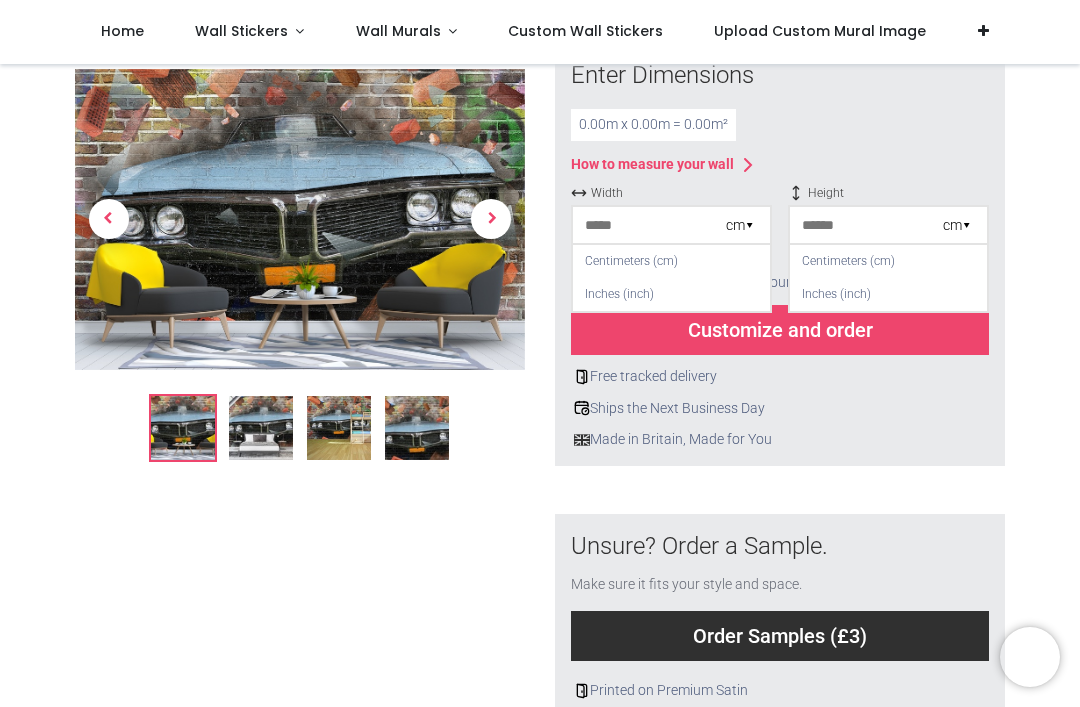 click on "Shop Boys" at bounding box center (540, 1413) 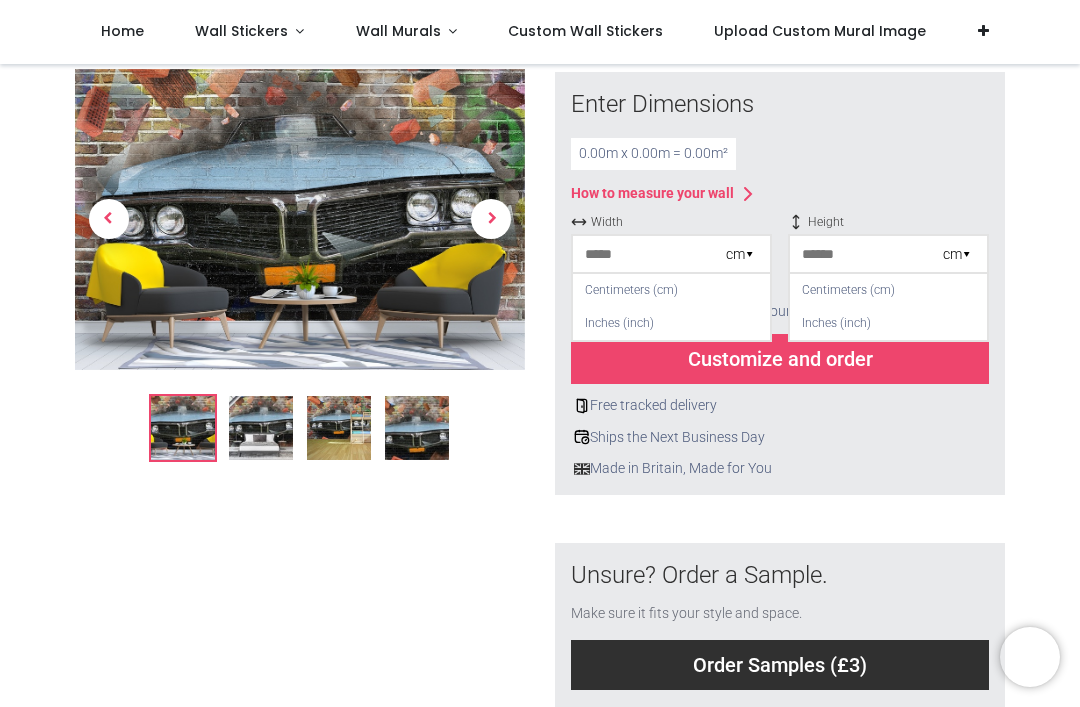 scroll, scrollTop: 274, scrollLeft: 0, axis: vertical 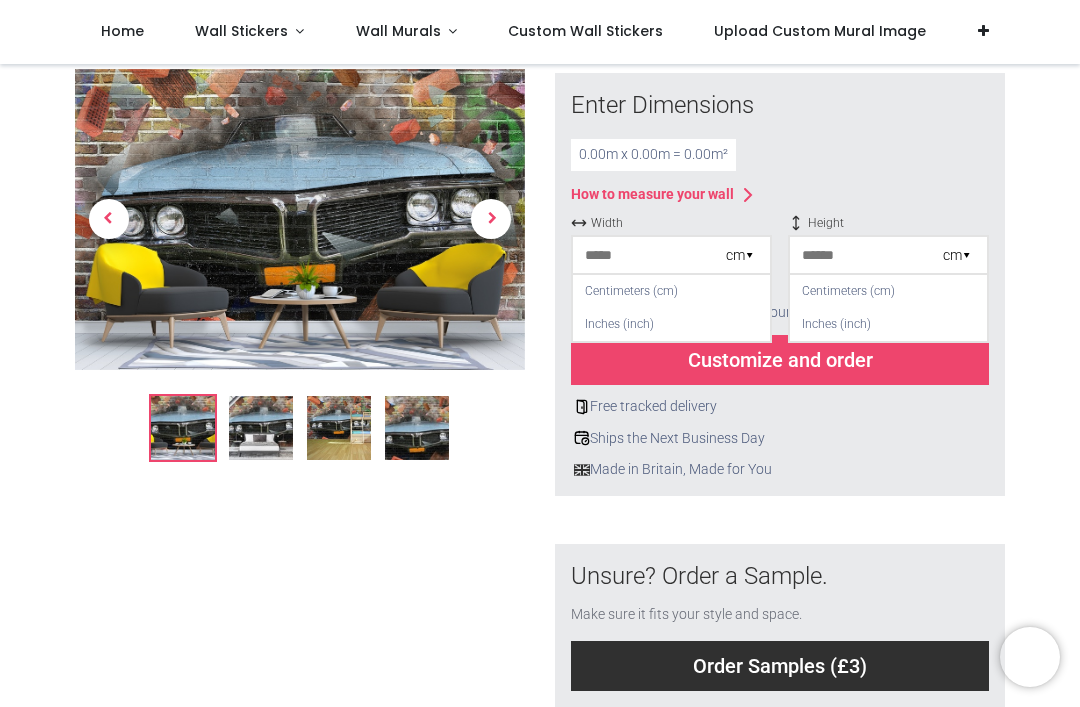 click on "How to measure your wall" at bounding box center [652, 195] 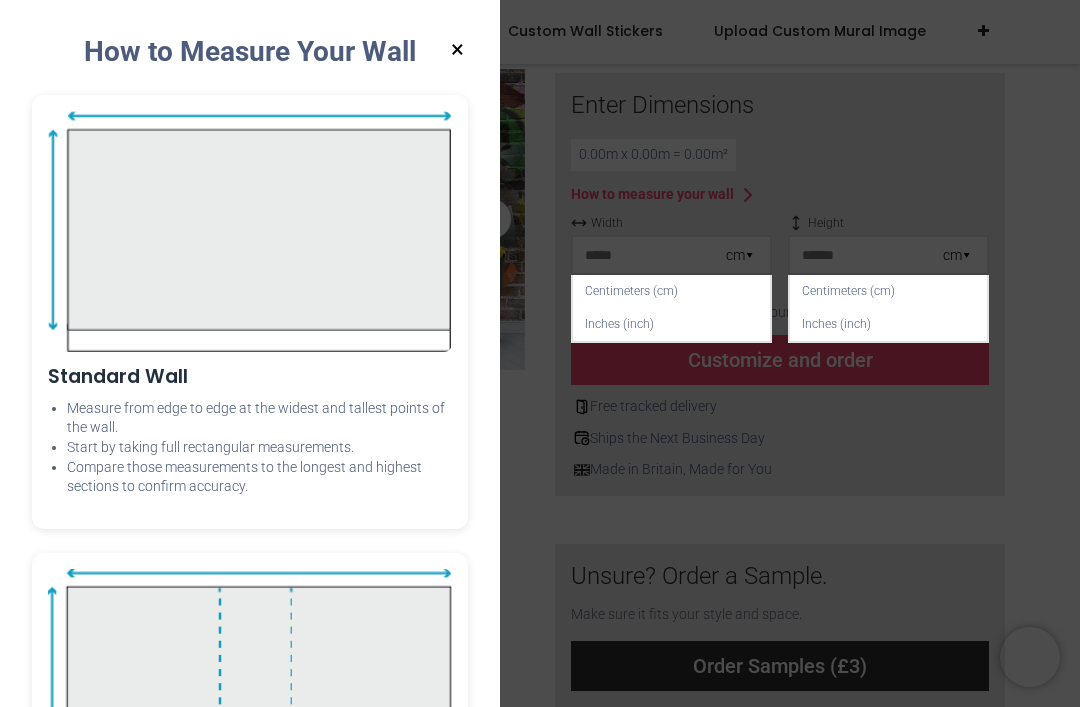 click on "× How to Measure Your Wall Standard Wall Measure from edge to edge at the widest and tallest points of the wall. Start by taking full rectangular measurements. Compare those measurements to the longest and highest sections to confirm accuracy. Wall Section Decide exactly where you want the mural to go within the wall. Measure the width and height of the selected area. Step back and visually check the placement to ensure it looks right. Once you’re happy, lightly mark the area with a pencil to remember the position. Sloped Wall Measure the widest and tallest rectangular area, ignoring the slope itself. The sloped section can be trimmed during installation. Choose an image that works well with unusual or angled spaces. Wall with Obstacles (Doors/Windows) Measure the overall width and height, ignoring windows, doors, or other obstacles. These areas can be cut out during installation. You may want to add a few extra centimetres to allow for cutting around frames or uneven edges. Wall with Corners Ceiling" at bounding box center (540, 353) 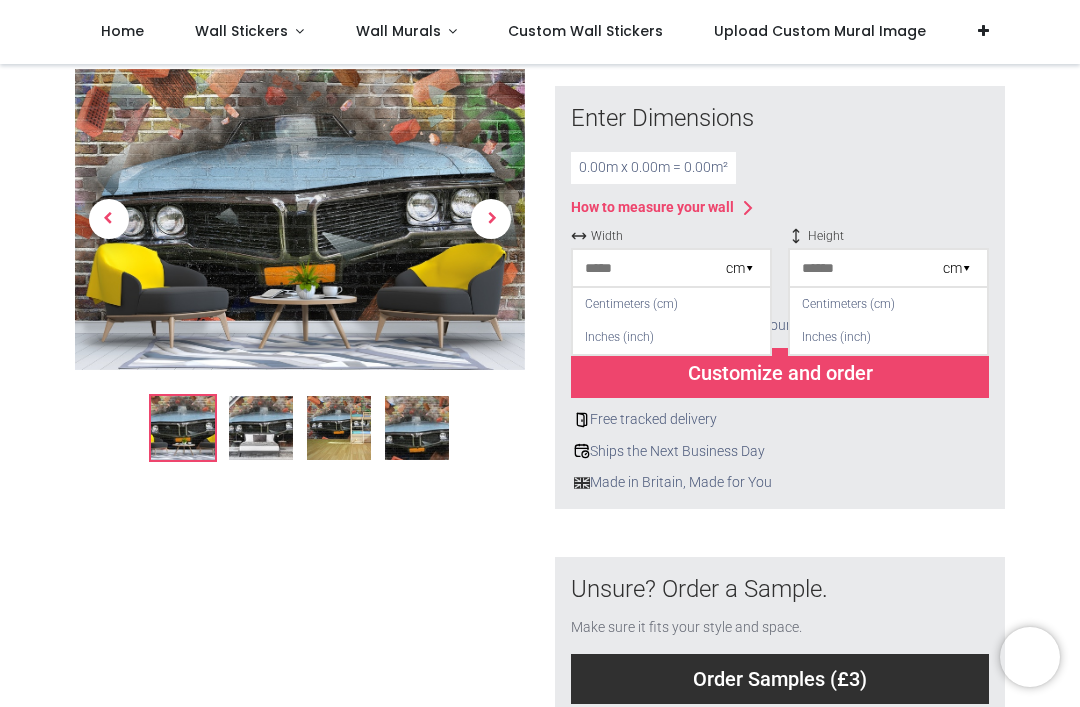 scroll, scrollTop: 241, scrollLeft: 0, axis: vertical 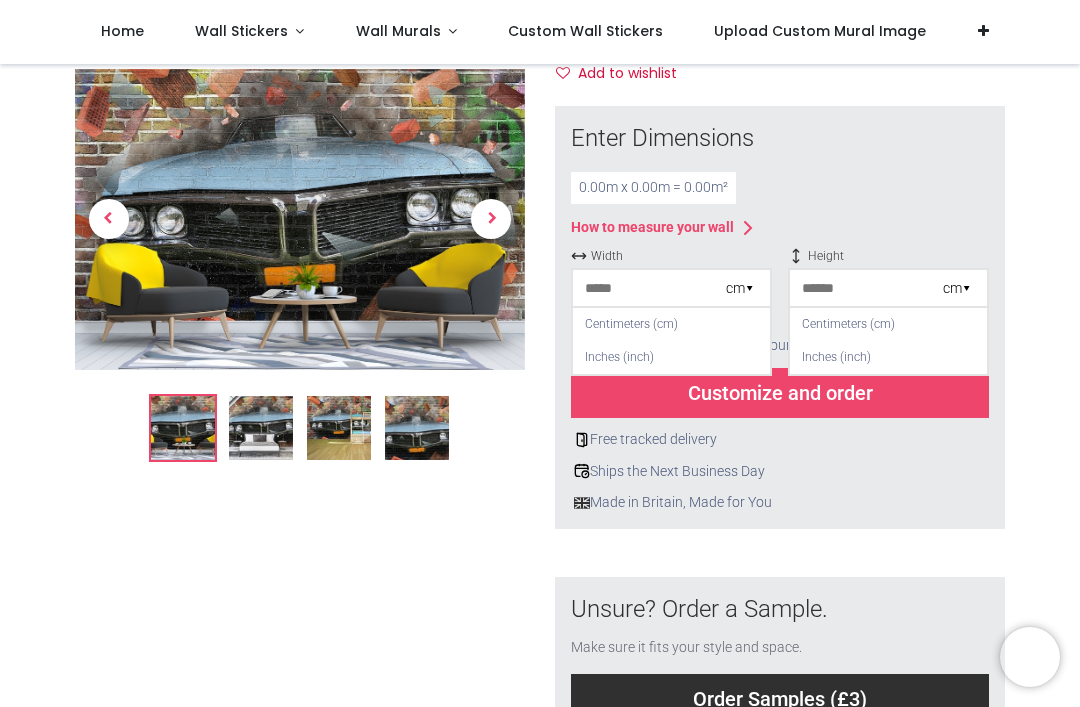click on "0.00 m x   0.00 m =   0.00 m²" at bounding box center [653, 188] 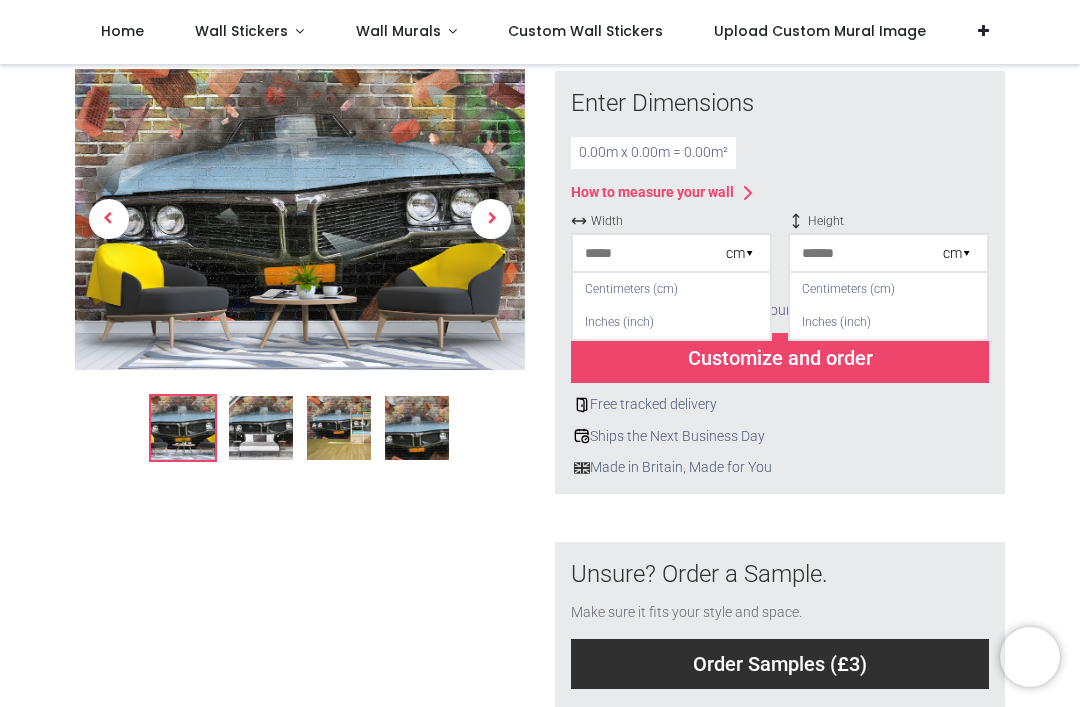 scroll, scrollTop: 283, scrollLeft: 0, axis: vertical 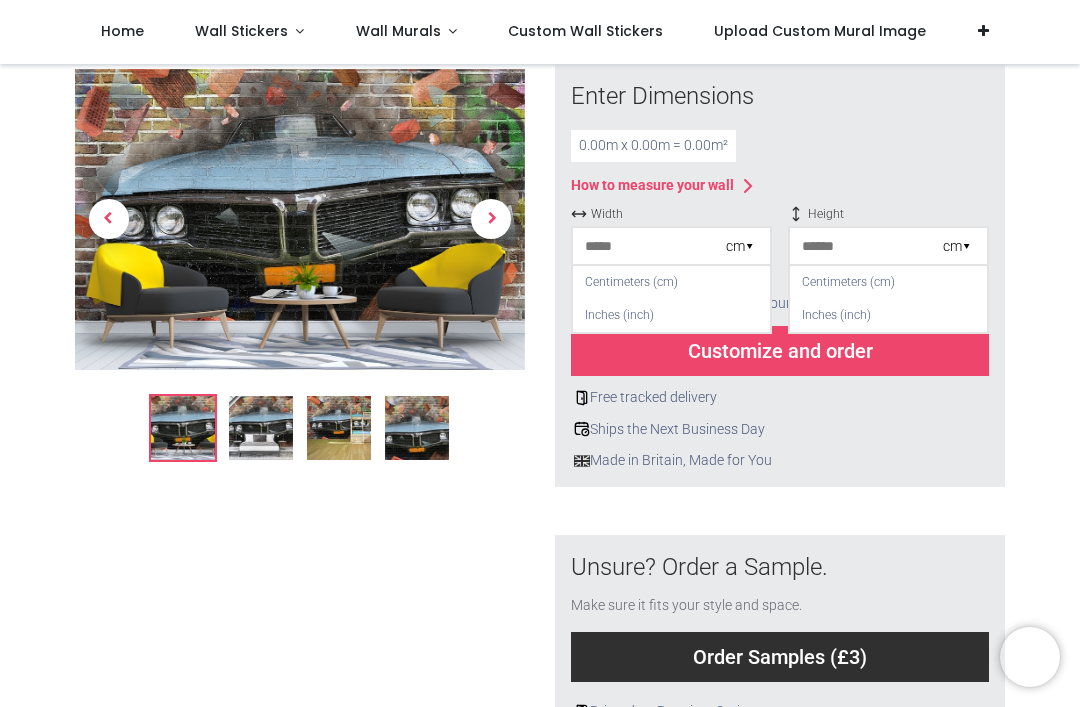 click on "Centimeters (cm)" at bounding box center (671, 282) 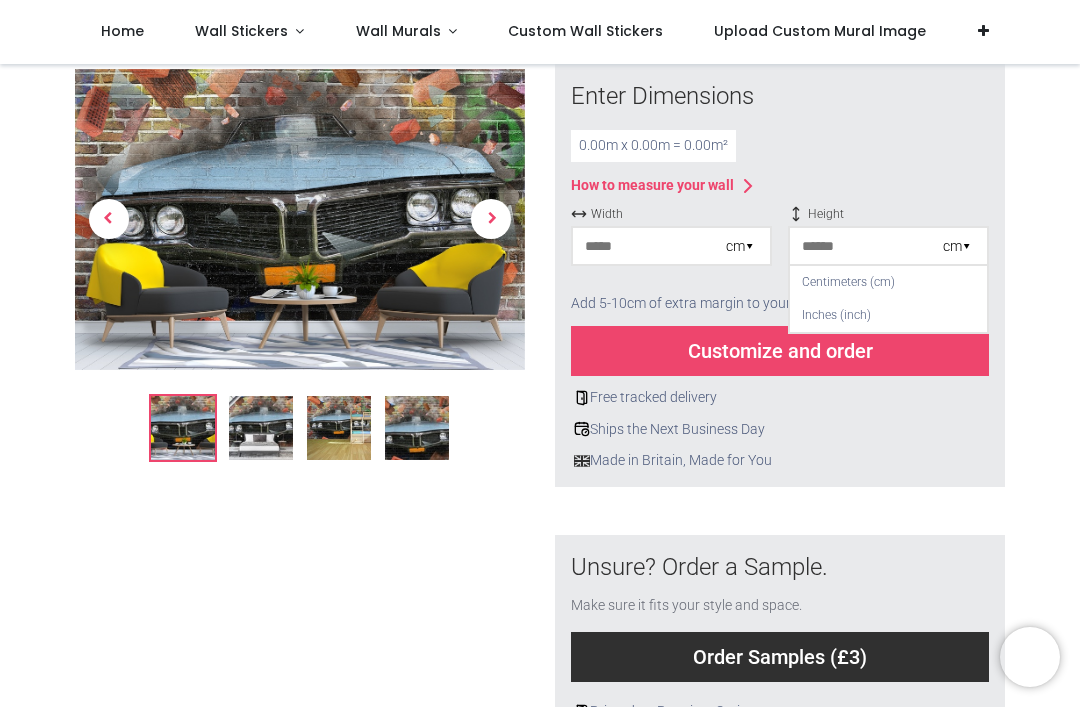 click on "Centimeters (cm)" at bounding box center (888, 282) 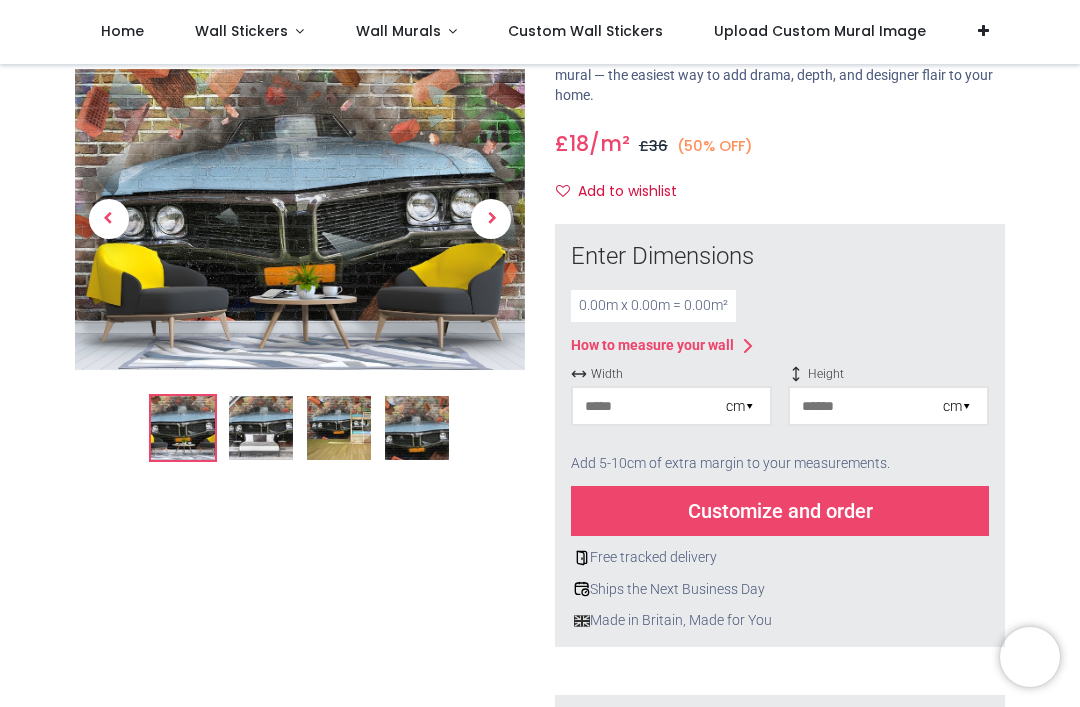 scroll, scrollTop: 15, scrollLeft: 0, axis: vertical 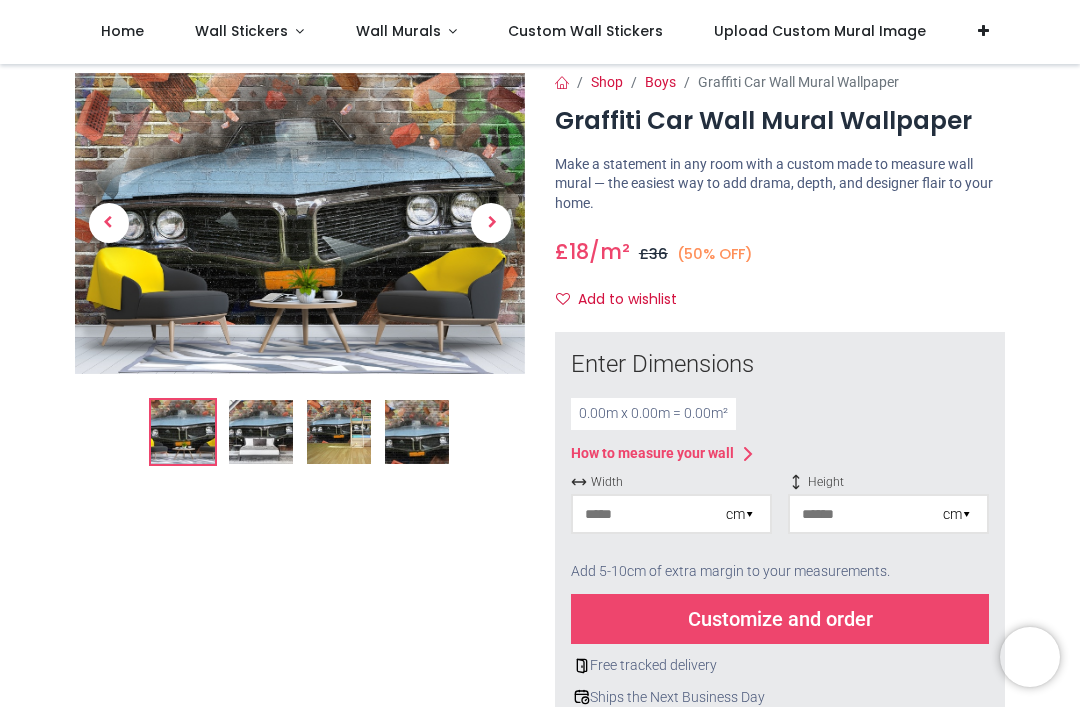 click on "0.00 m x   0.00 m =   0.00 m²" at bounding box center (653, 414) 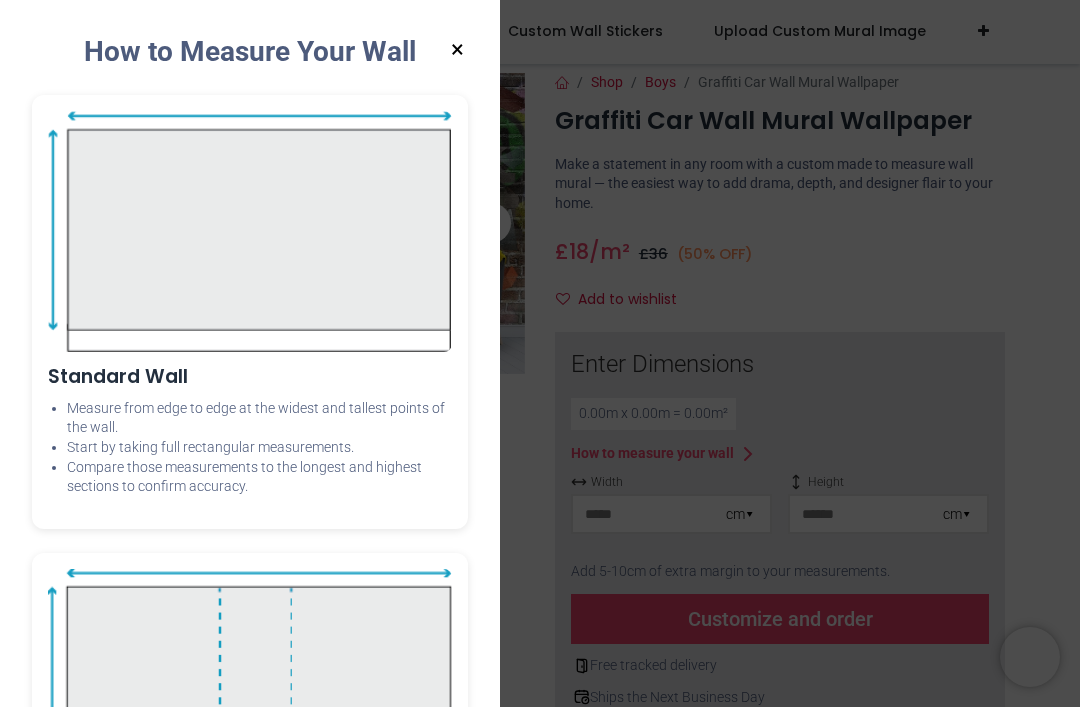 scroll, scrollTop: 68, scrollLeft: 0, axis: vertical 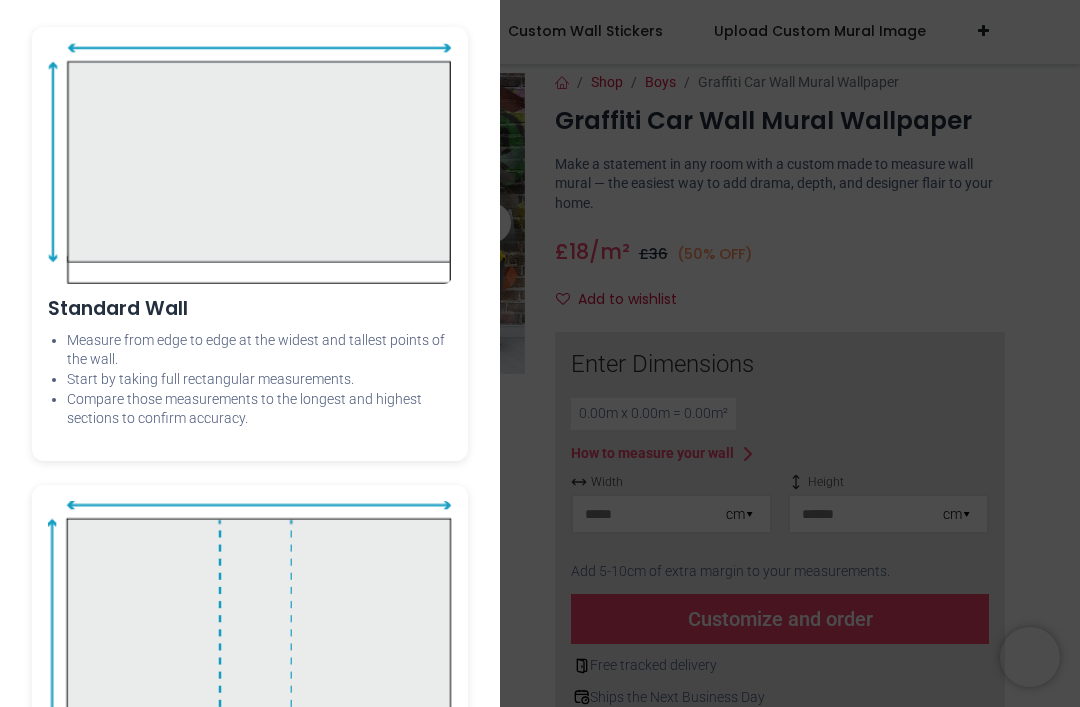 click on "× How to Measure Your Wall Standard Wall Measure from edge to edge at the widest and tallest points of the wall. Start by taking full rectangular measurements. Compare those measurements to the longest and highest sections to confirm accuracy. Wall Section Decide exactly where you want the mural to go within the wall. Measure the width and height of the selected area. Step back and visually check the placement to ensure it looks right. Once you’re happy, lightly mark the area with a pencil to remember the position. Sloped Wall Measure the widest and tallest rectangular area, ignoring the slope itself. The sloped section can be trimmed during installation. Choose an image that works well with unusual or angled spaces. Wall with Obstacles (Doors/Windows) Measure the overall width and height, ignoring windows, doors, or other obstacles. These areas can be cut out during installation. You may want to add a few extra centimetres to allow for cutting around frames or uneven edges. Wall with Corners Ceiling" at bounding box center (540, 353) 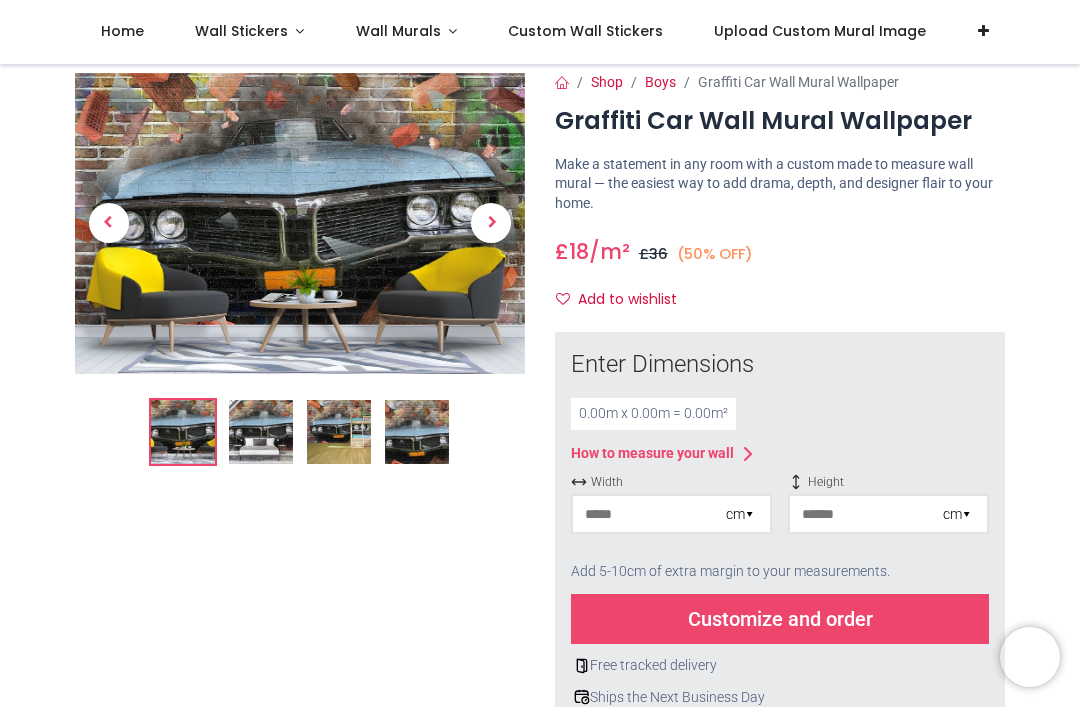 click on "0.00 m x   0.00 m =   0.00 m²" at bounding box center (653, 414) 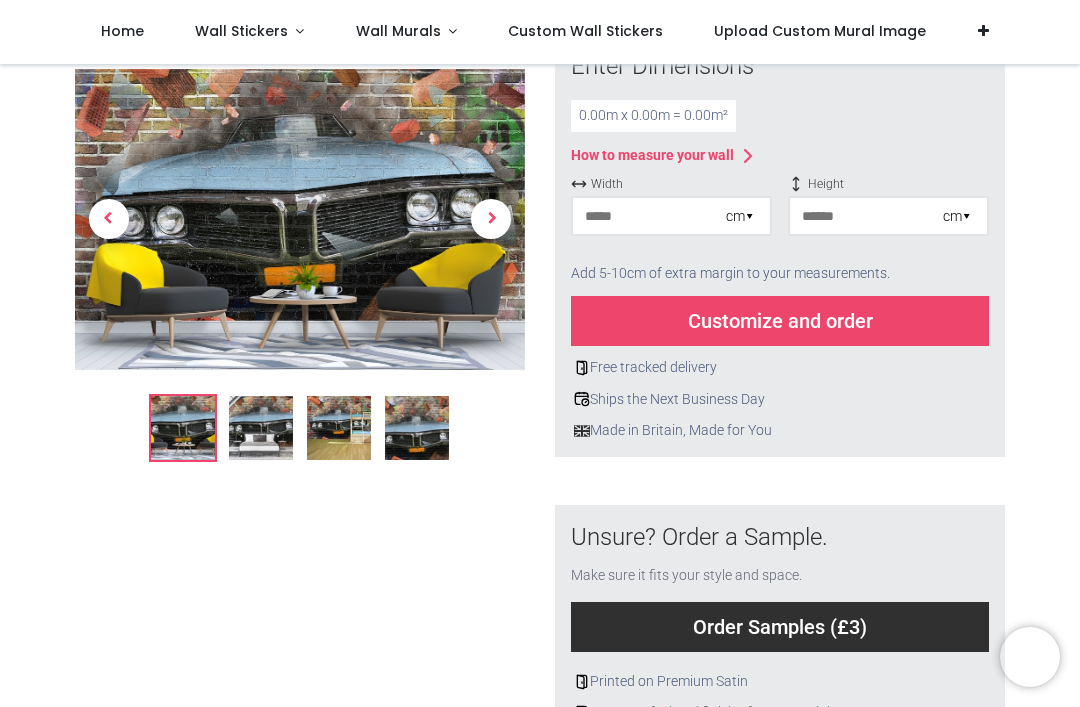 scroll, scrollTop: 330, scrollLeft: 0, axis: vertical 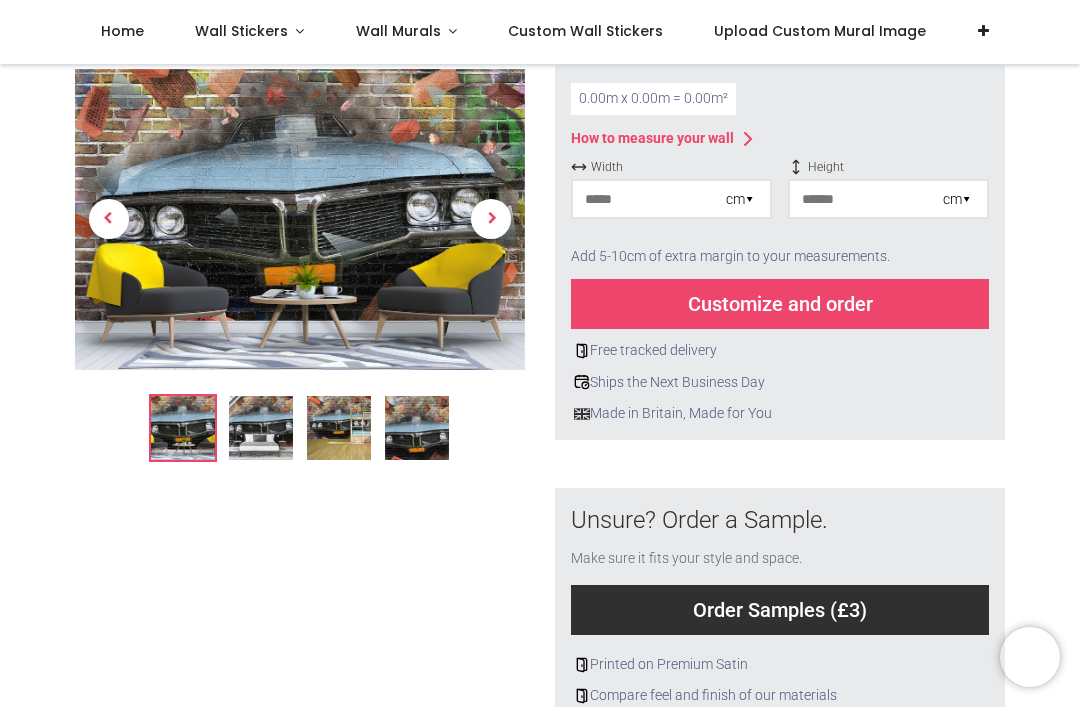 click on "Customize and order" at bounding box center [780, 304] 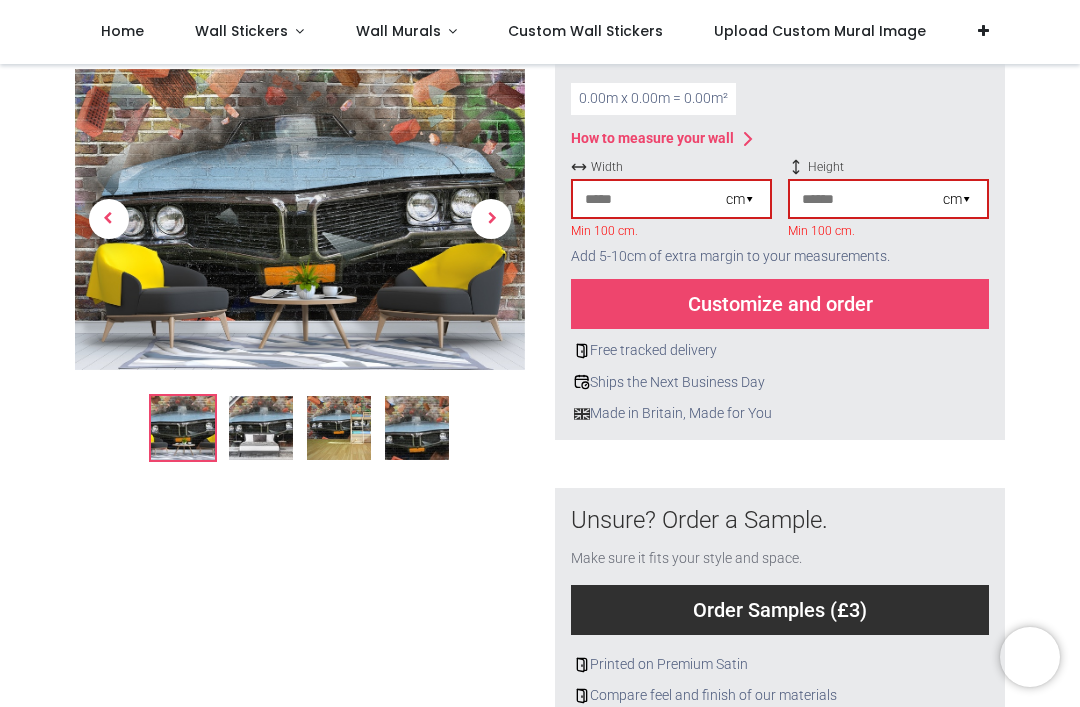 click on "cm  ▾" at bounding box center (740, 200) 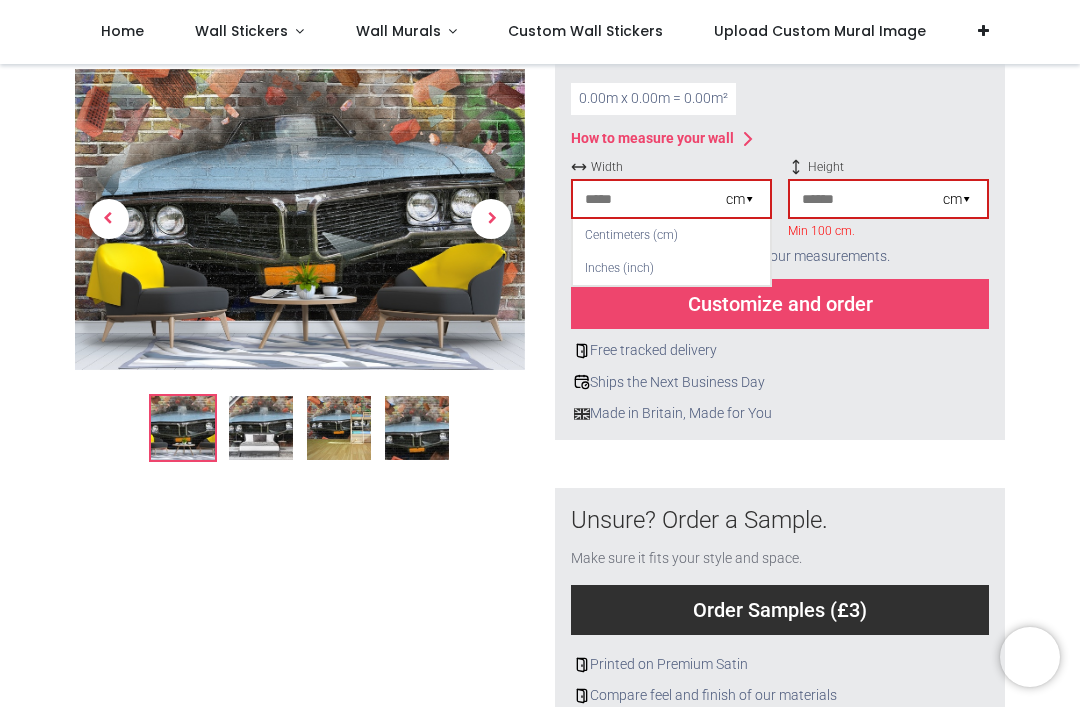 click at bounding box center (649, 199) 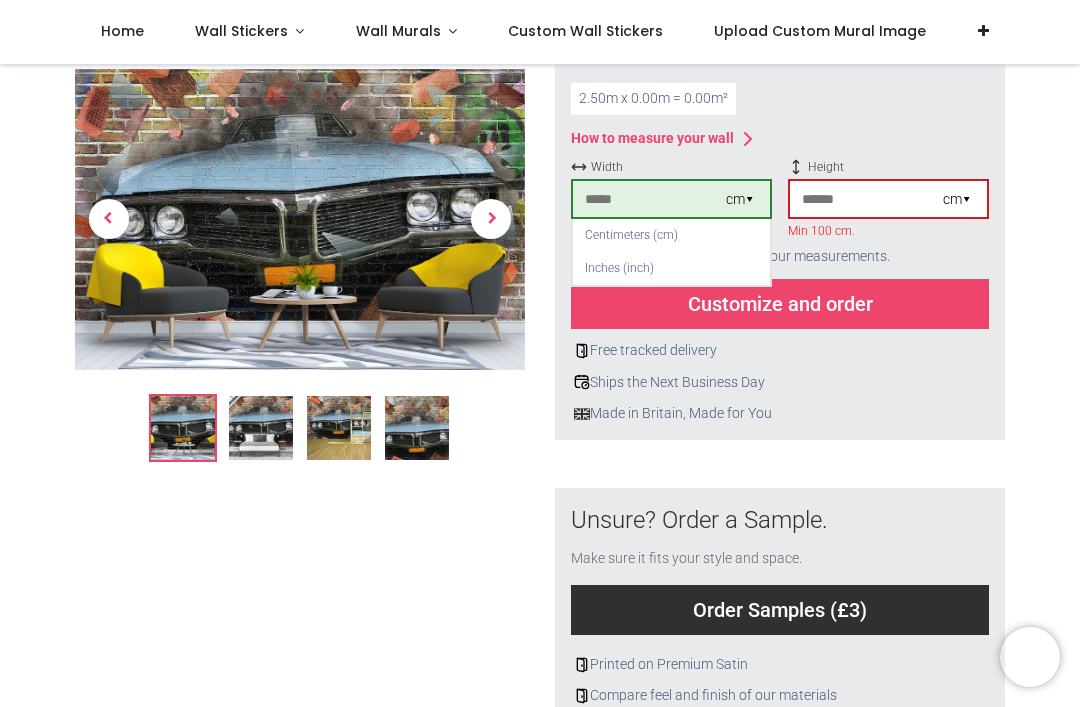 type on "***" 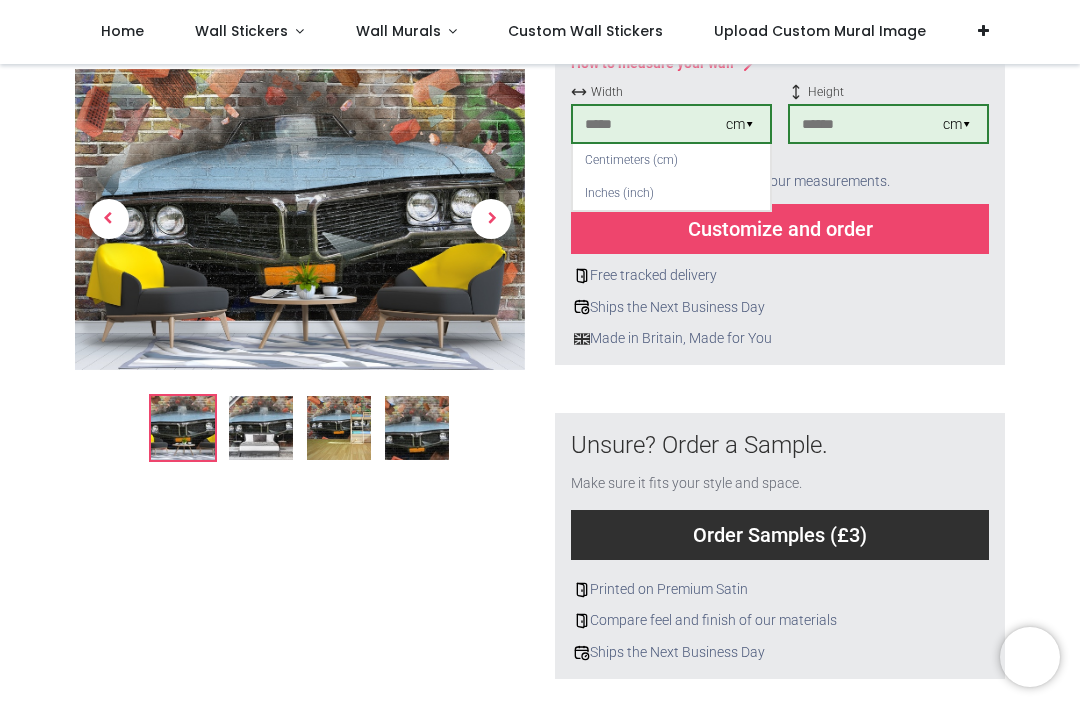 scroll, scrollTop: 407, scrollLeft: 0, axis: vertical 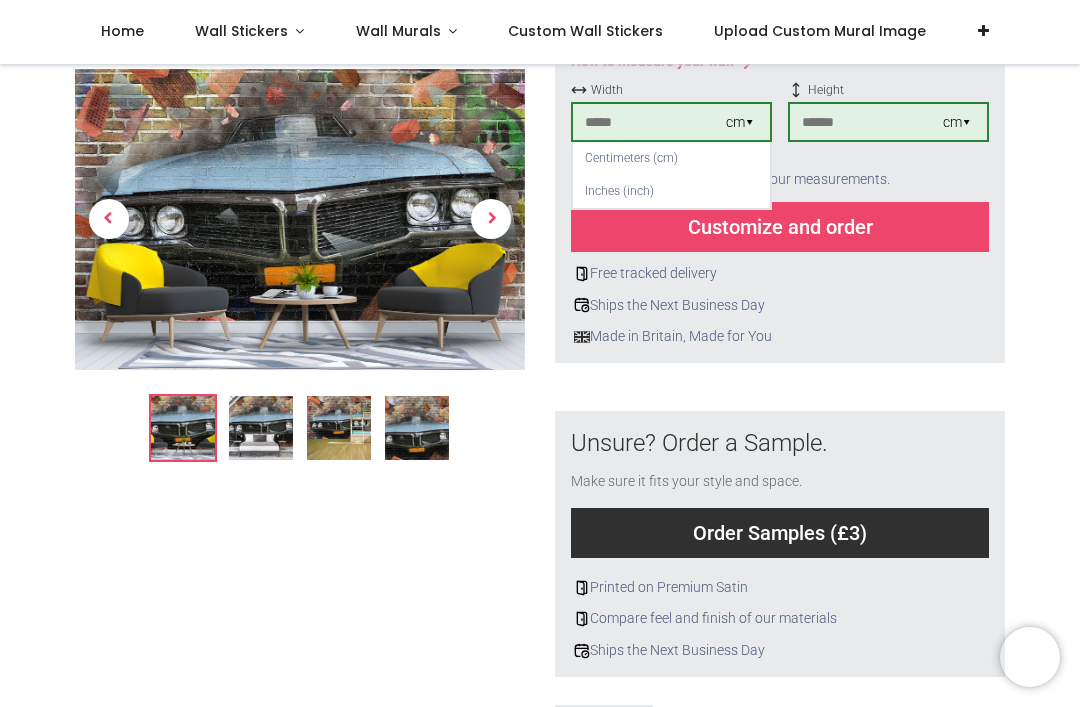 type on "***" 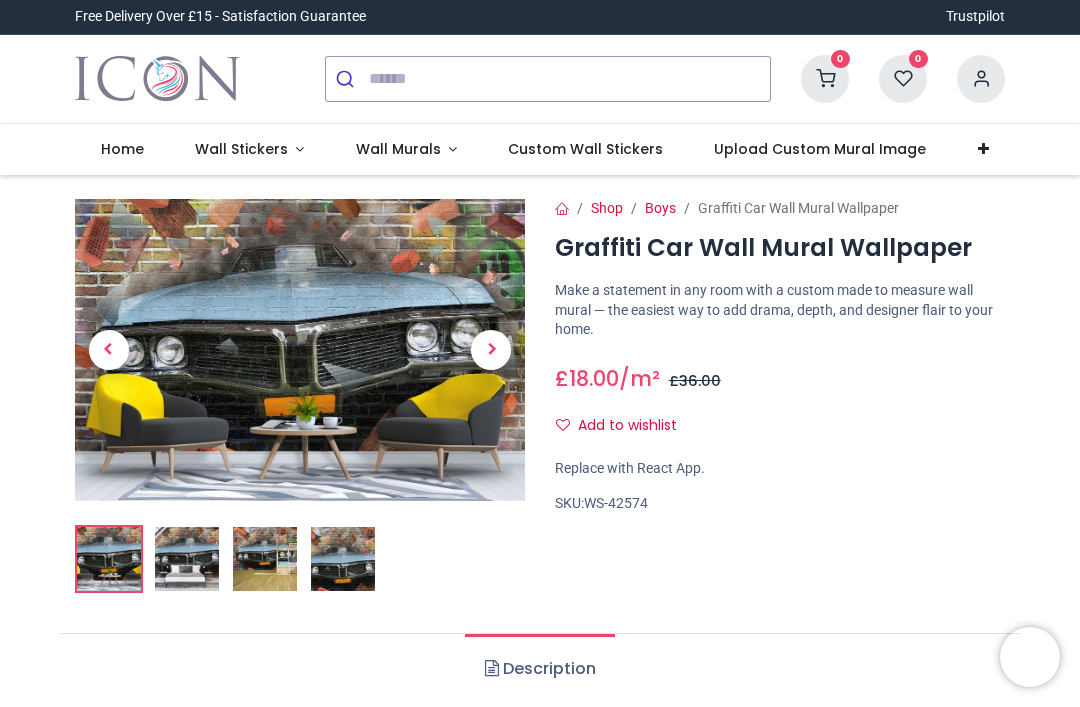 scroll, scrollTop: 0, scrollLeft: 0, axis: both 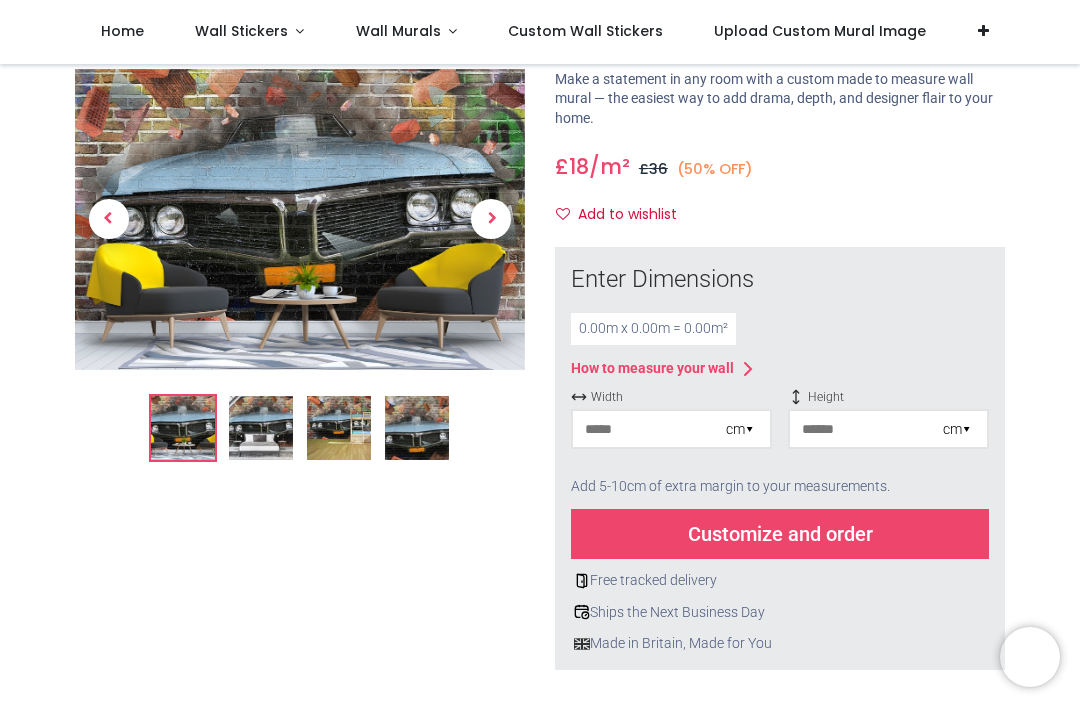 click on "Customize and order" at bounding box center (780, 534) 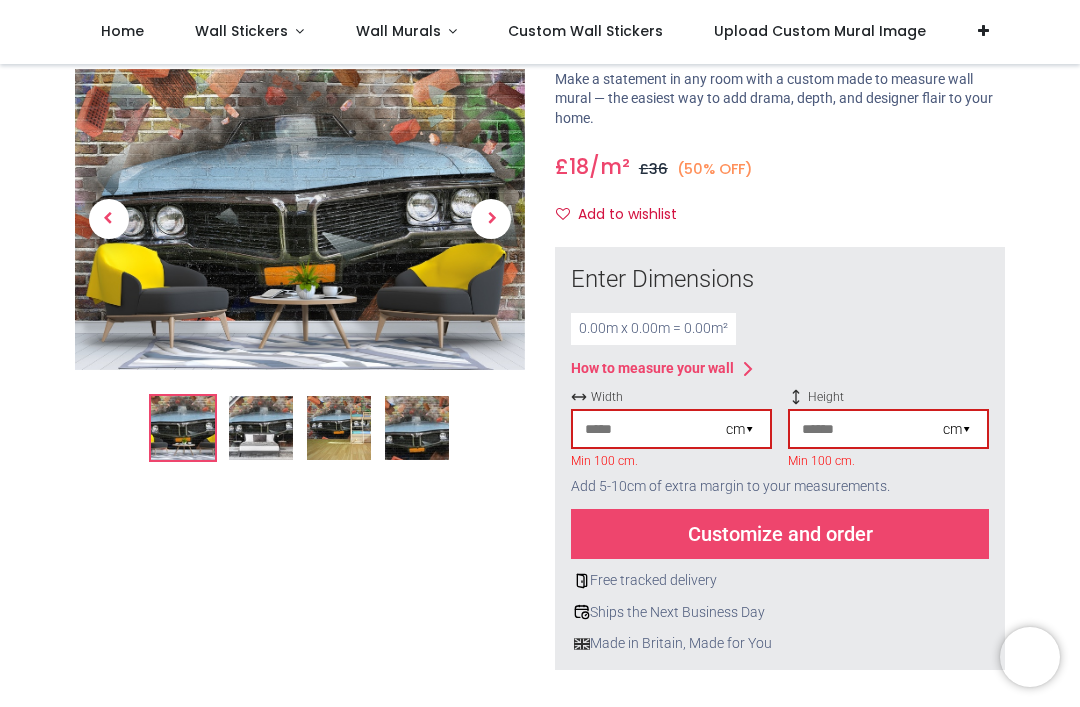 click at bounding box center (649, 429) 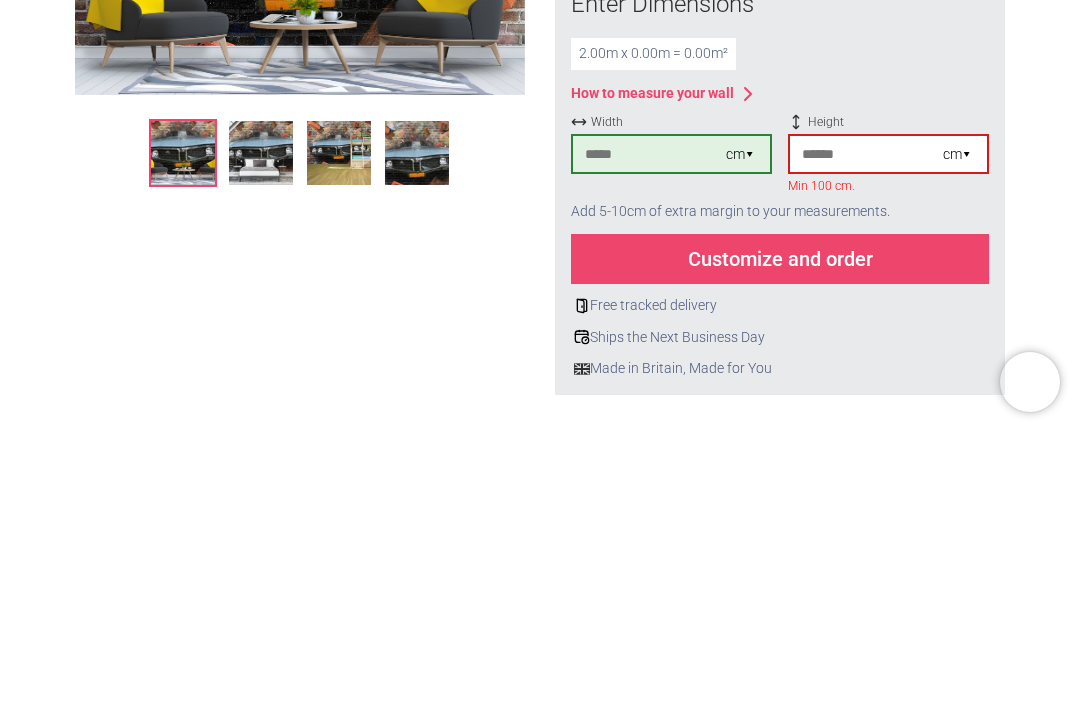 type on "***" 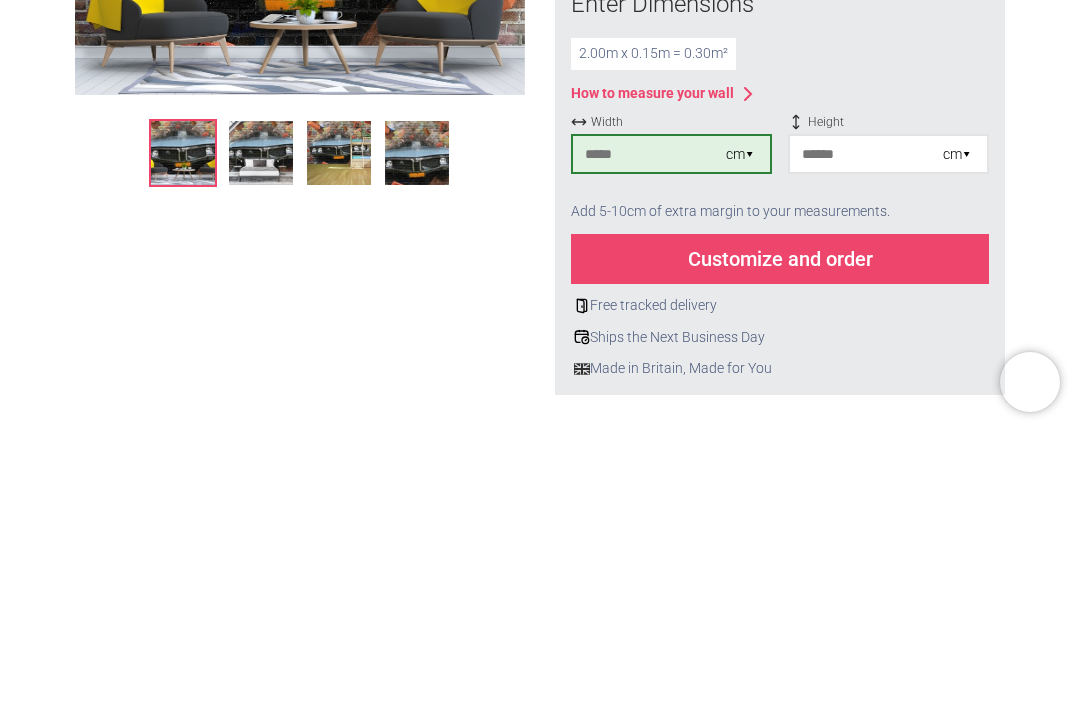type on "***" 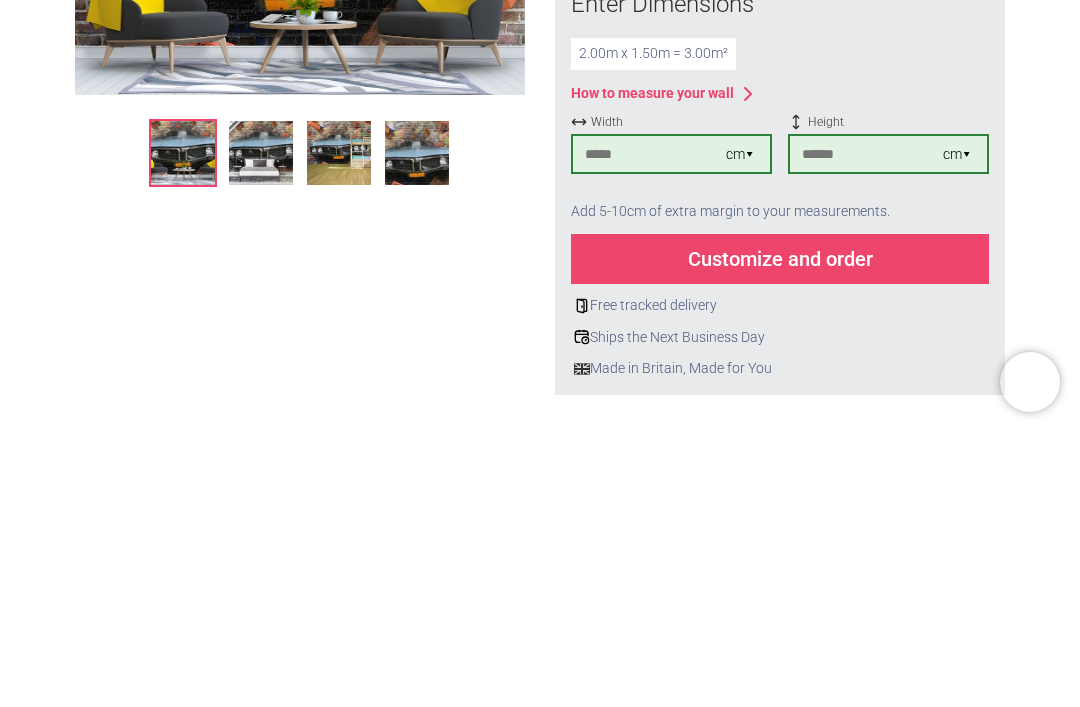 click on "Customize and order" at bounding box center (780, 534) 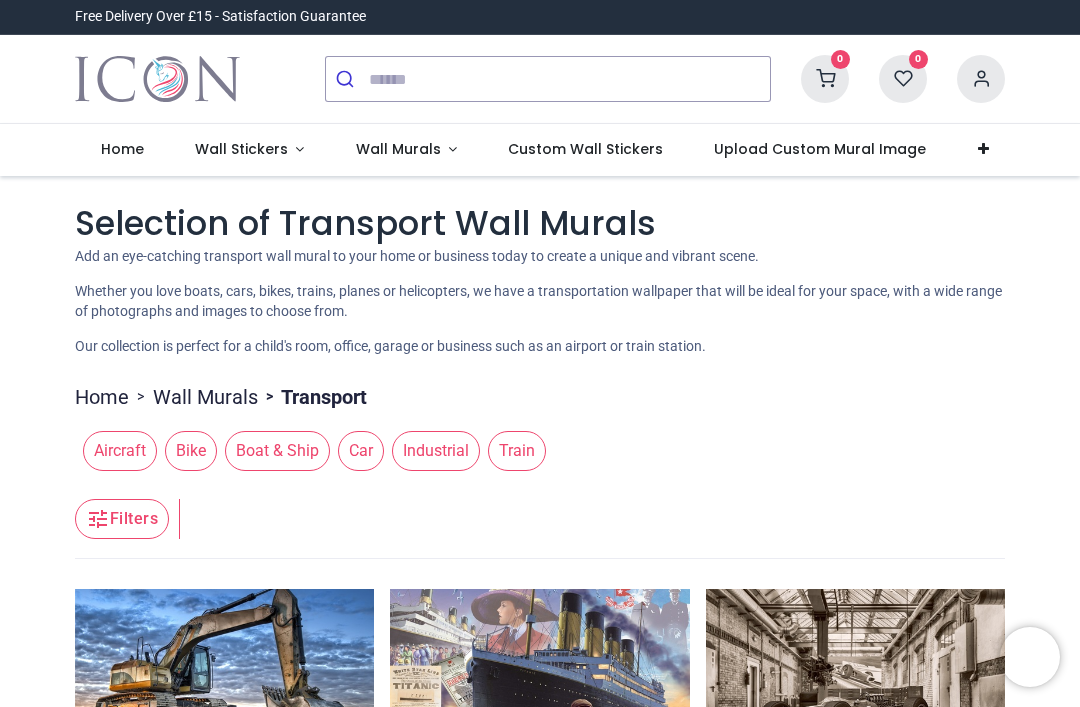 scroll, scrollTop: 0, scrollLeft: 0, axis: both 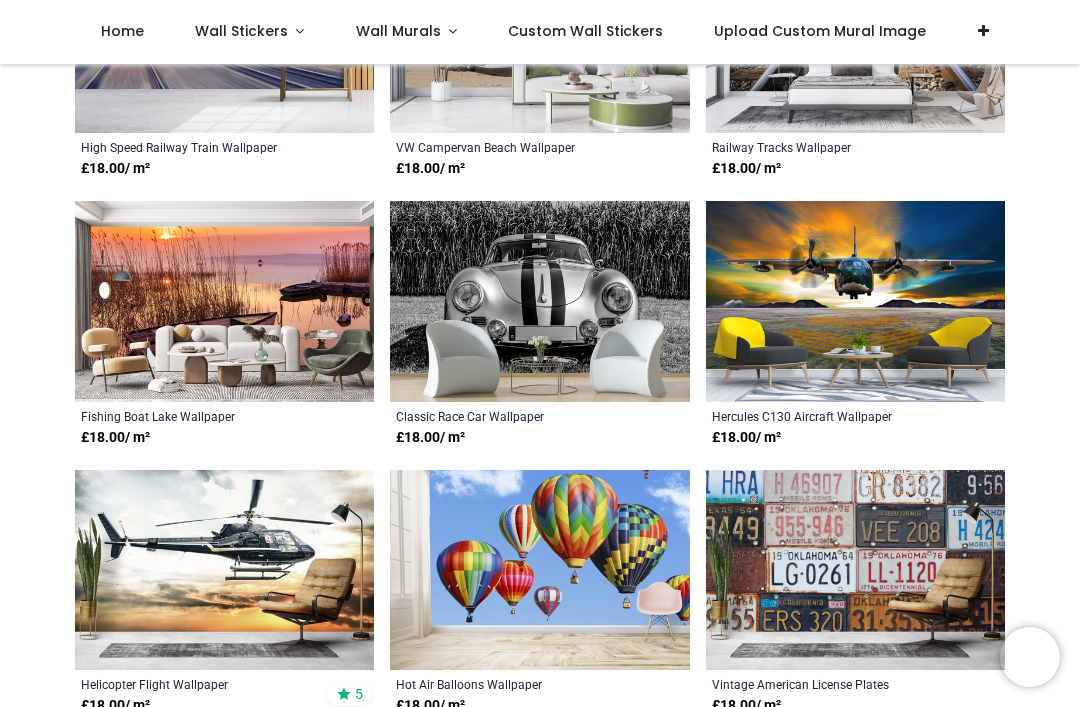 click at bounding box center (539, 301) 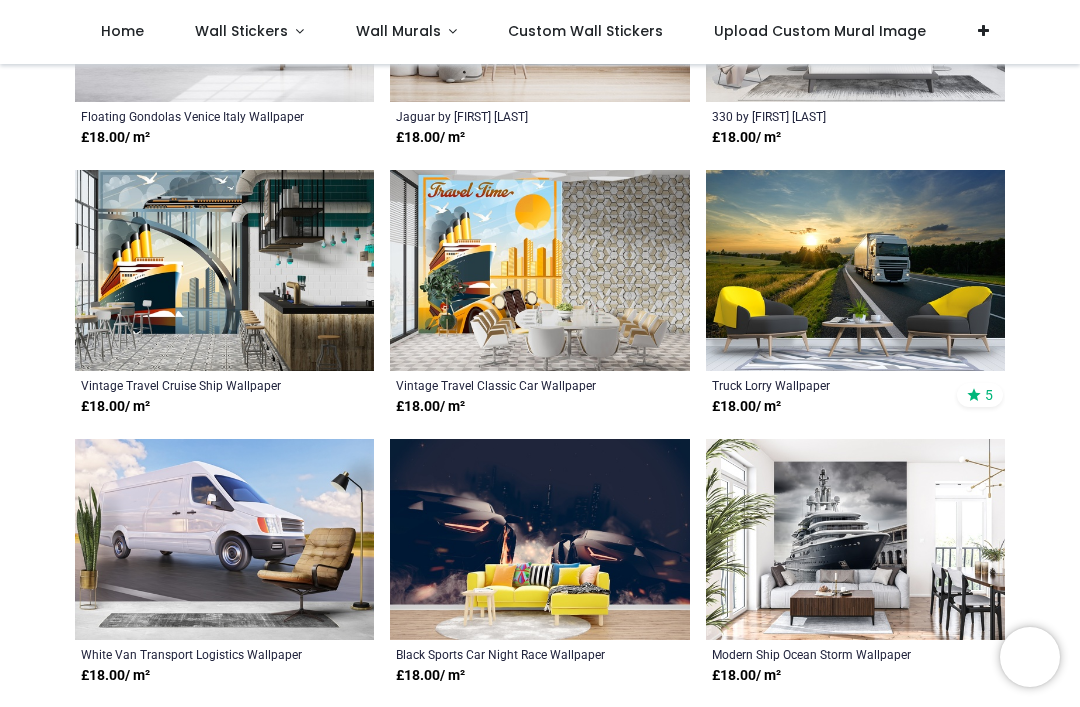 scroll, scrollTop: 5947, scrollLeft: 0, axis: vertical 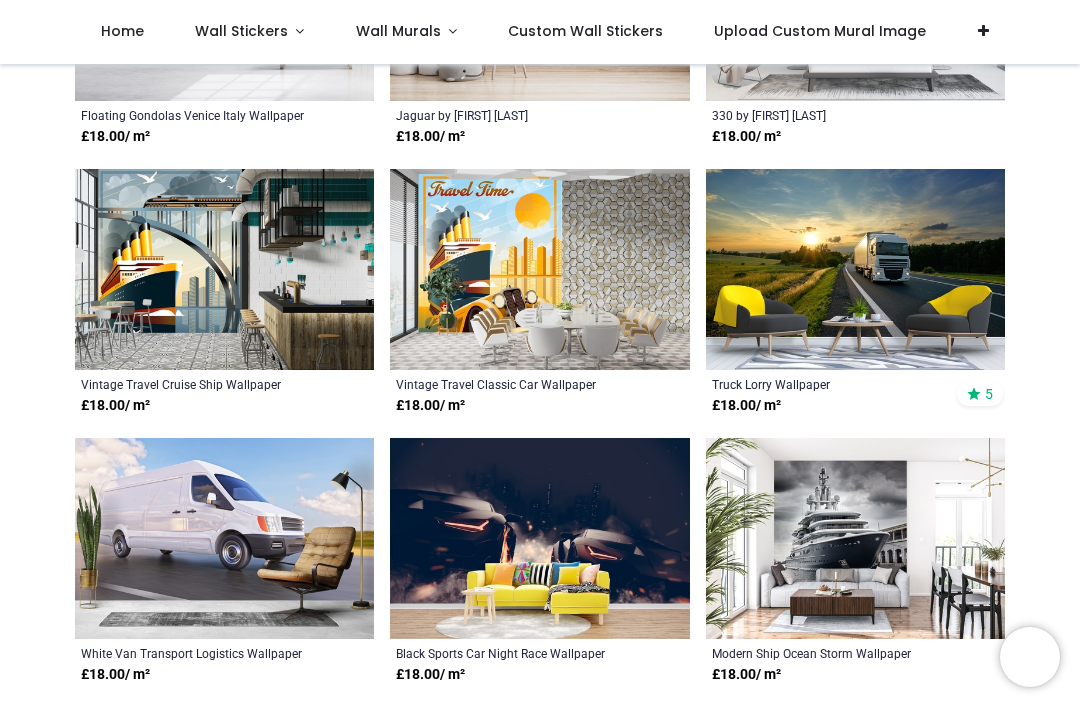 click at bounding box center (539, 538) 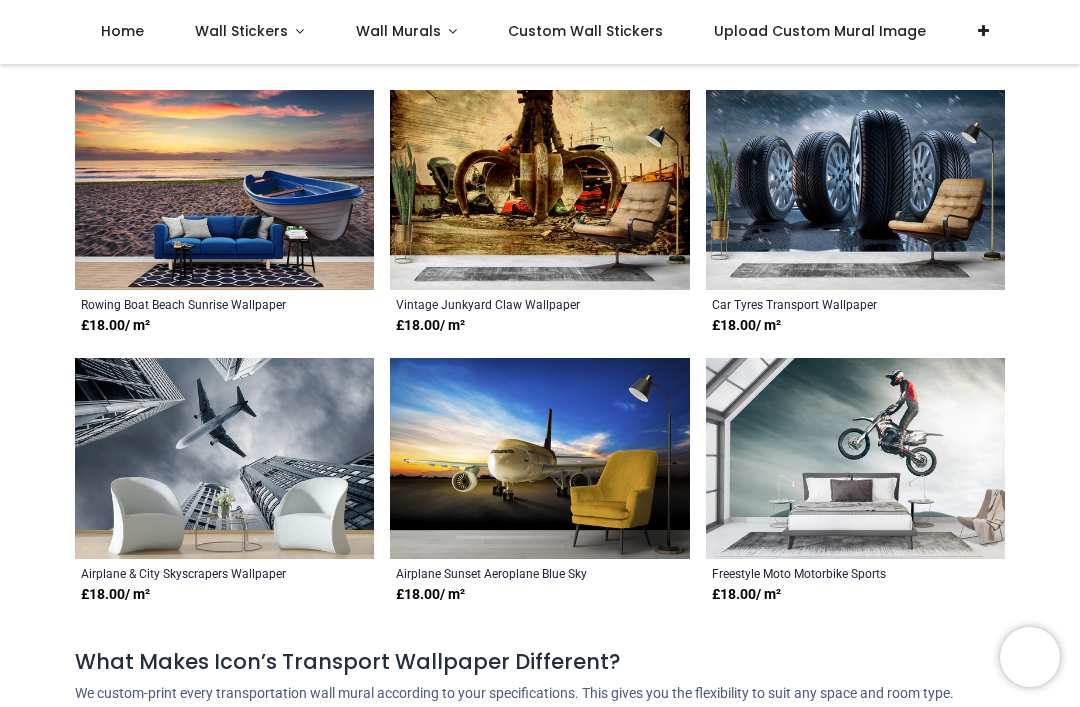 scroll, scrollTop: 7640, scrollLeft: 0, axis: vertical 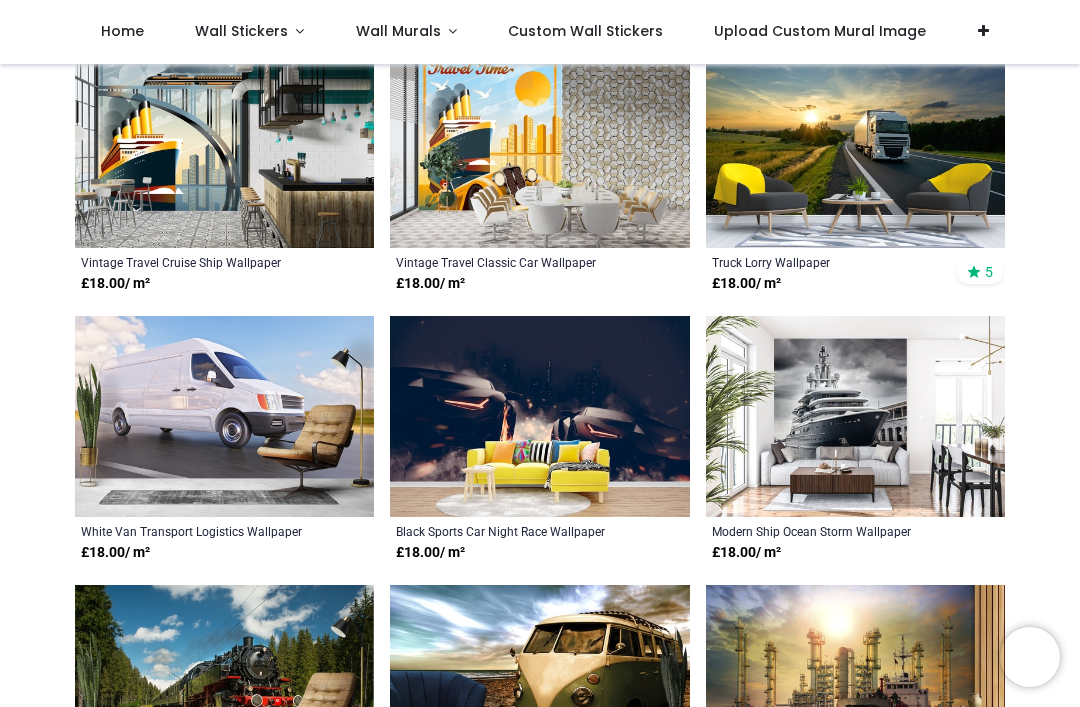 click at bounding box center (539, 416) 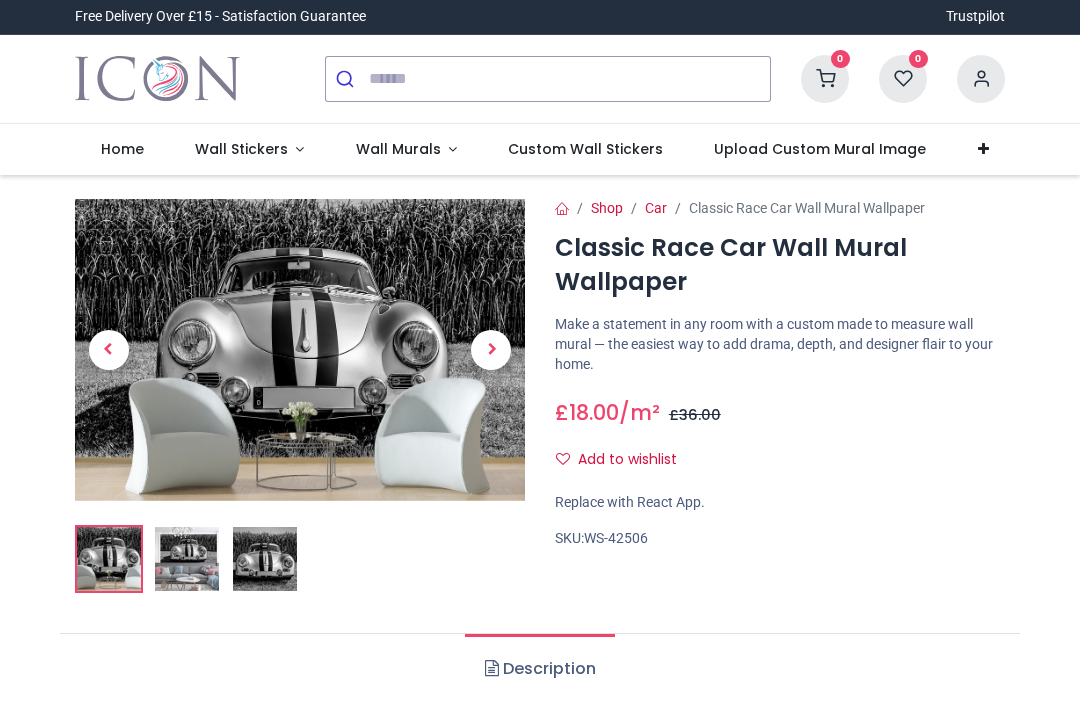 scroll, scrollTop: 0, scrollLeft: 0, axis: both 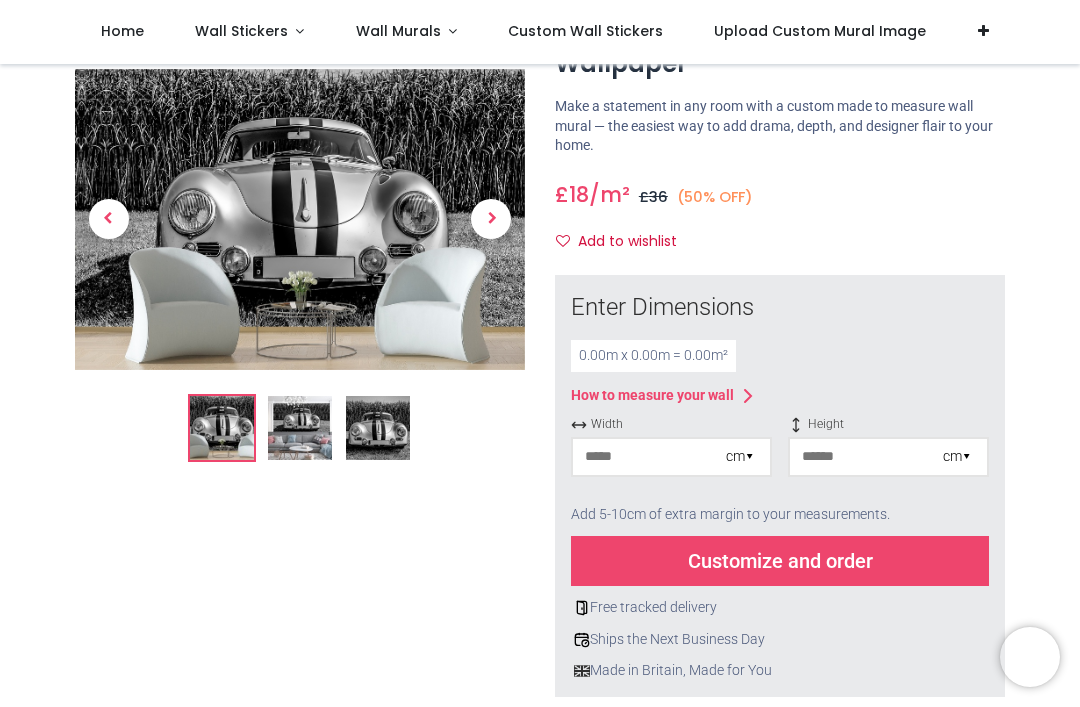 click on "cm  ▾" at bounding box center [740, 457] 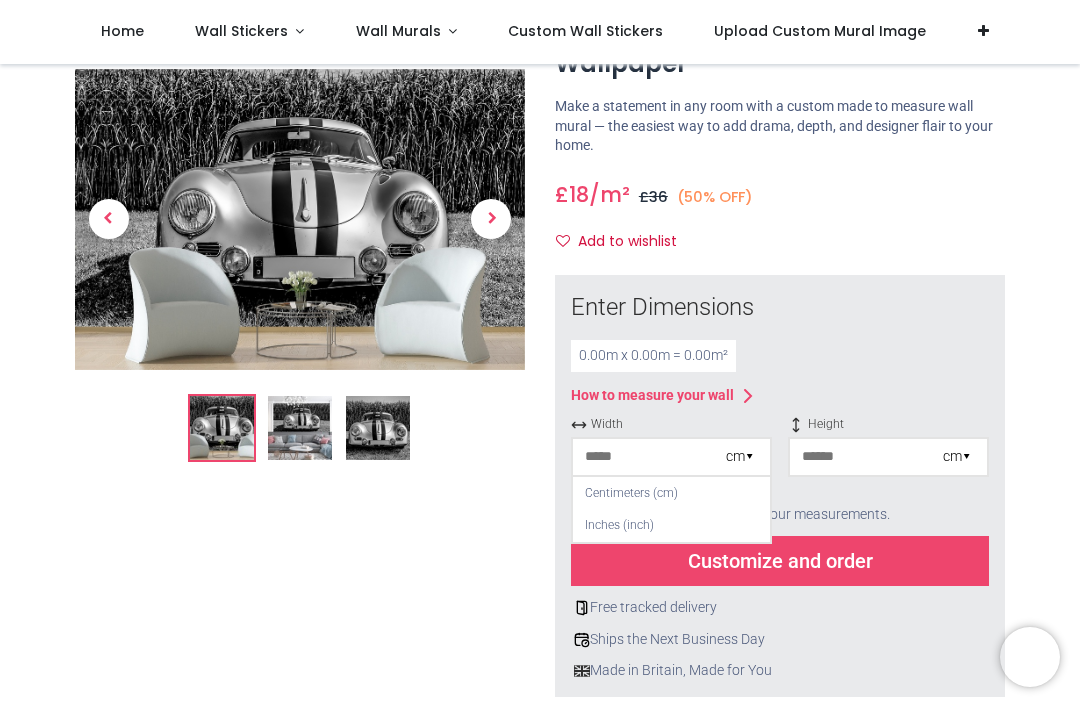 click on "0.00 m x   0.00 m =   0.00 m²" at bounding box center (780, 356) 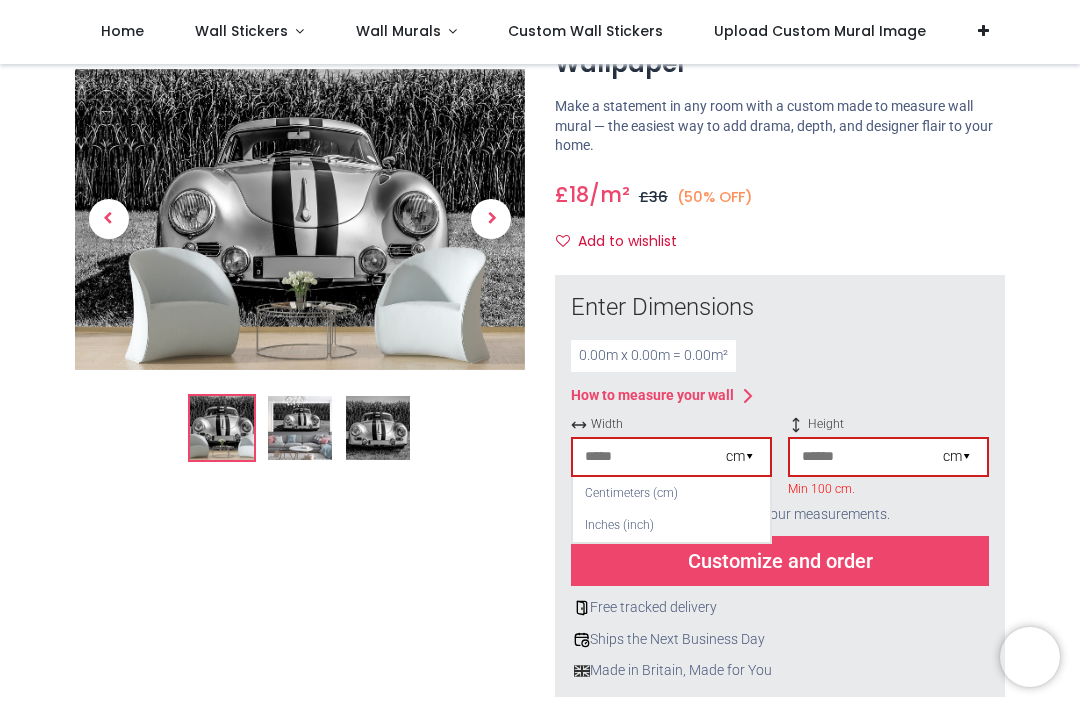 click on "Customize and order" at bounding box center (780, 561) 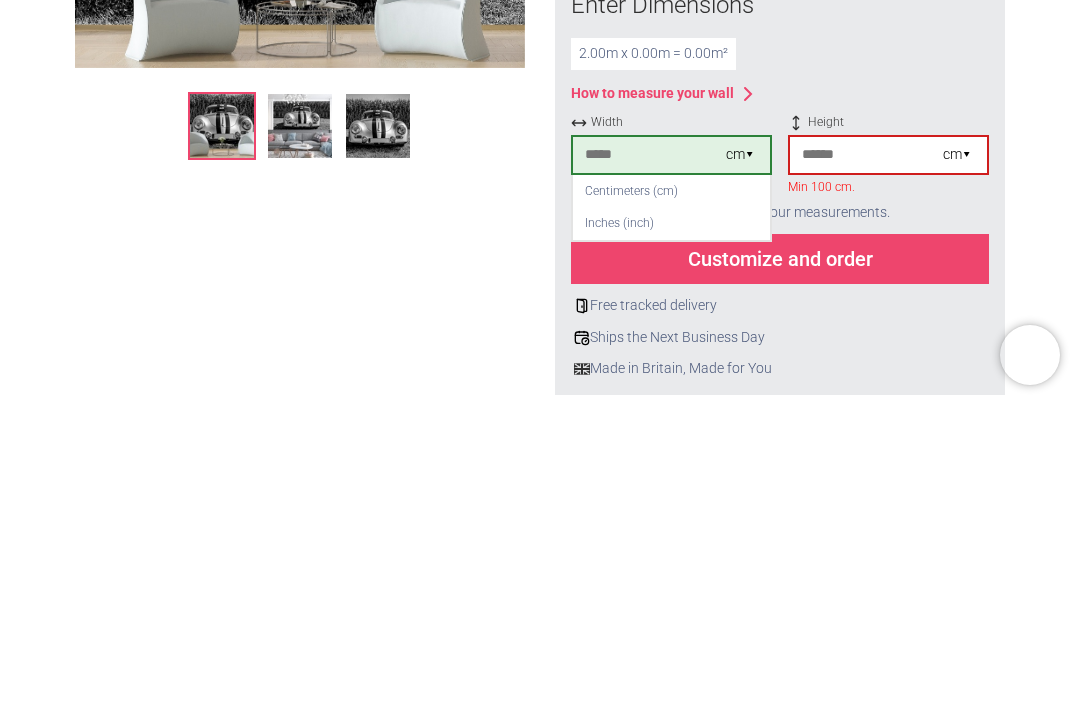 type on "***" 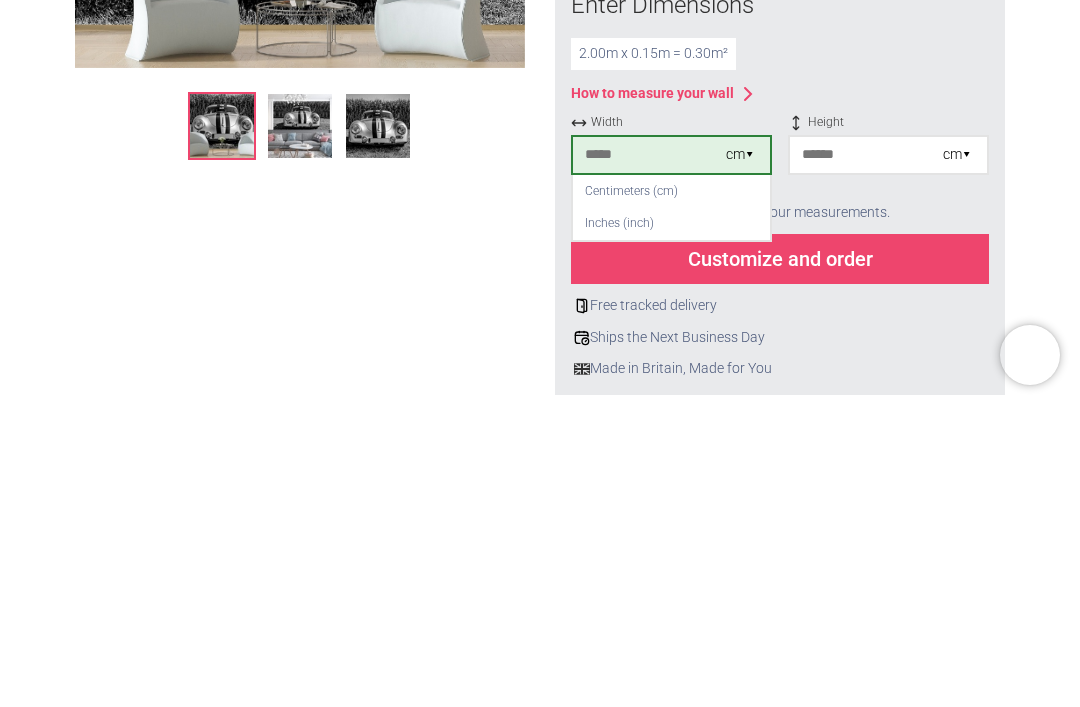 type on "***" 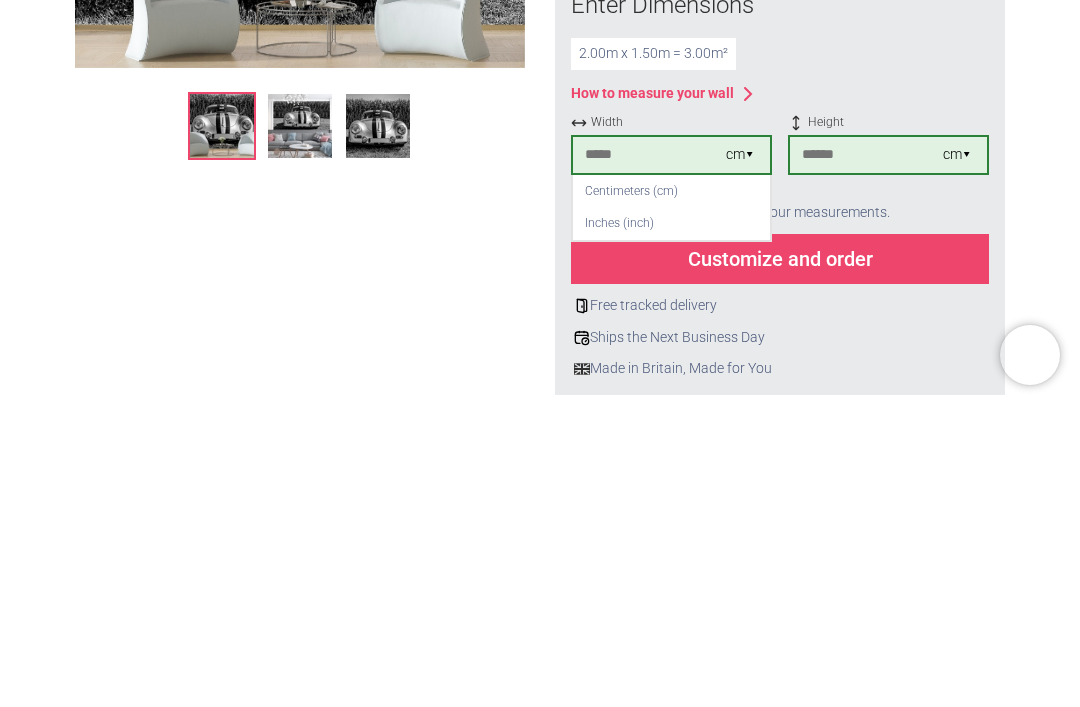 click on "Customize and order" at bounding box center [780, 561] 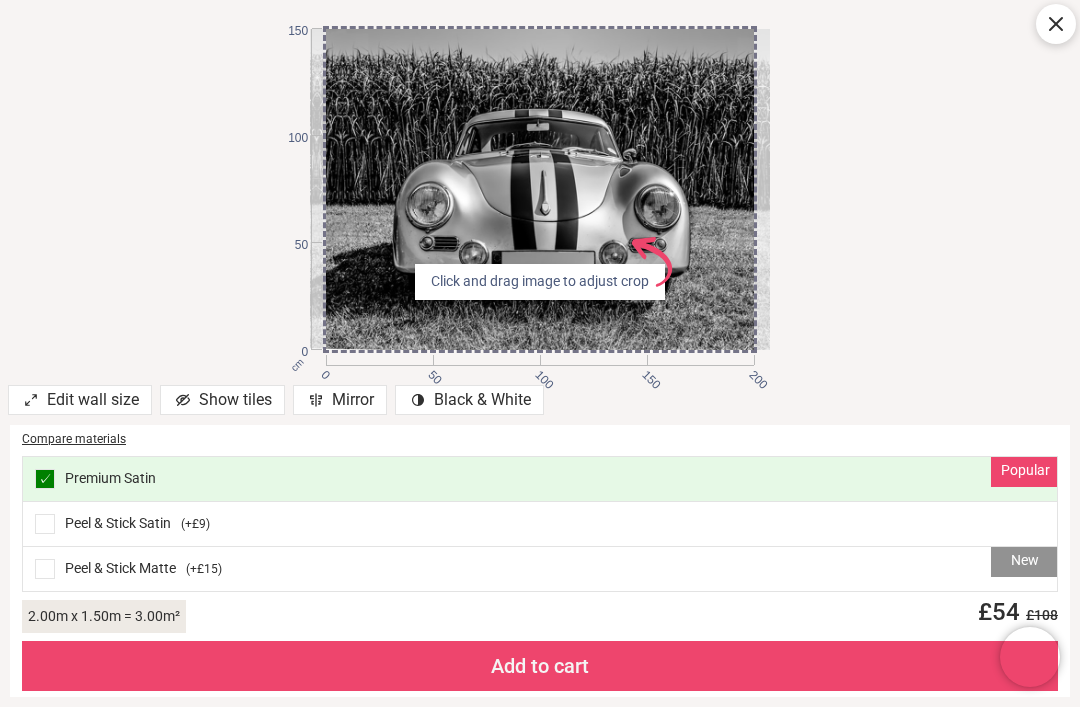 click on "cm 0 50 100 150 200 0 50 100 150 Click and drag image to adjust crop AdobeStock_640592395
.s0 { fill: #ee456c }" at bounding box center [540, 189] 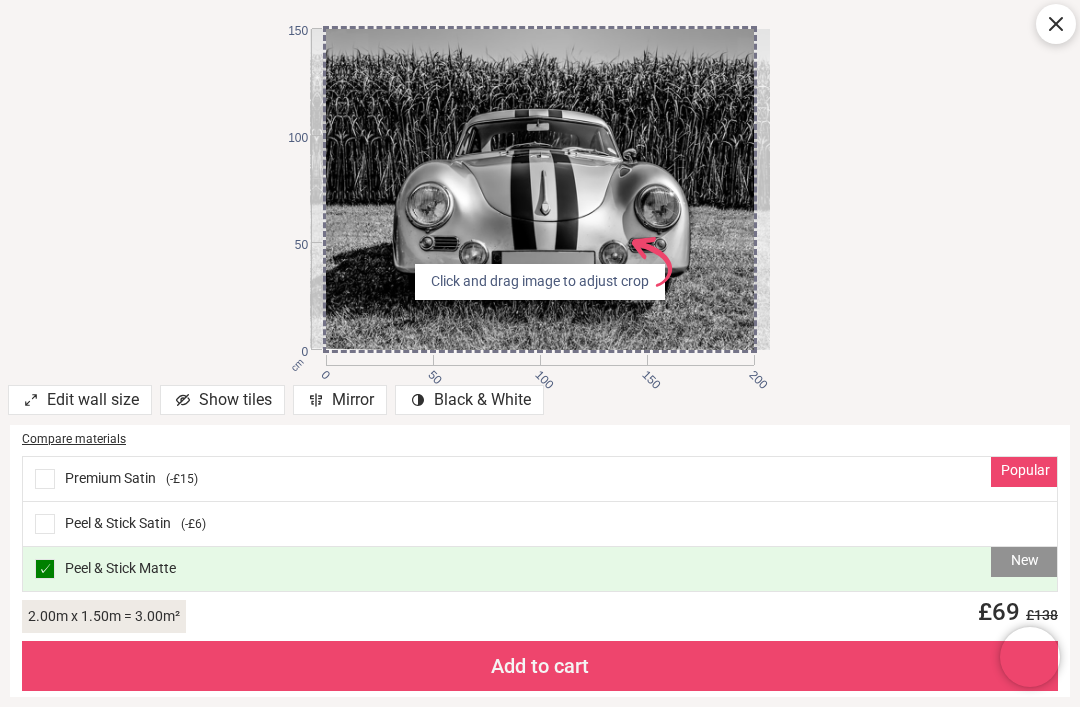 click on "cm 0 50 100 150 200 0 50 100 150 Click and drag image to adjust crop AdobeStock_640592395
.s0 { fill: #ee456c }" at bounding box center [540, 189] 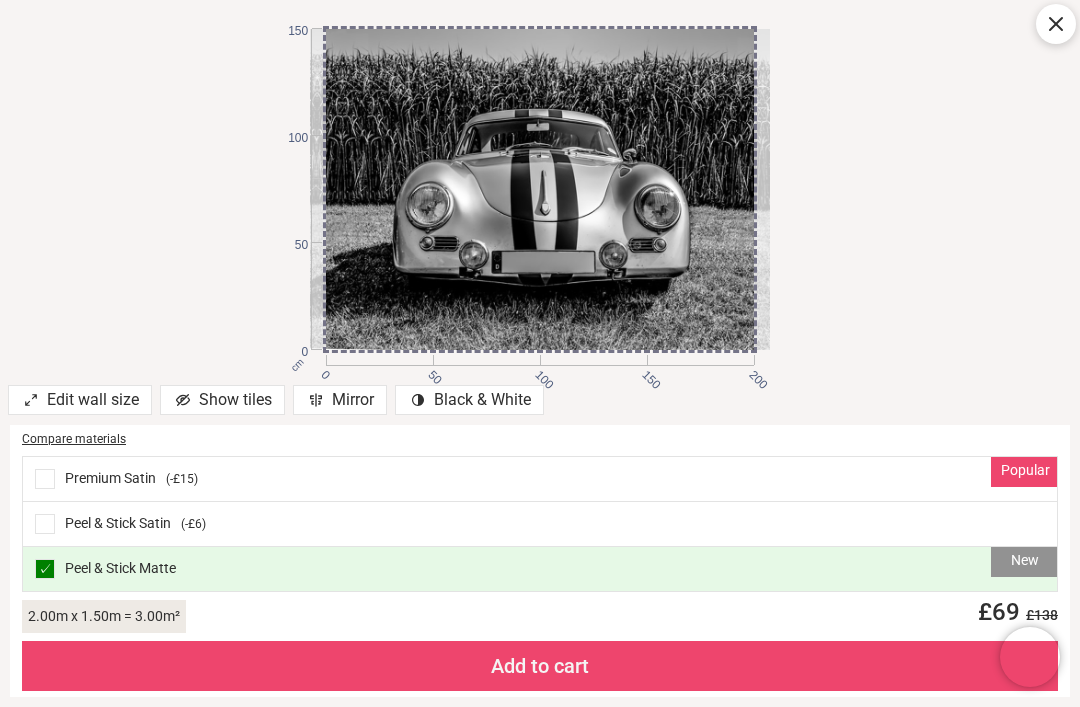 click on "cm 0 50 100 150 200 0 50 100 150" at bounding box center [540, 189] 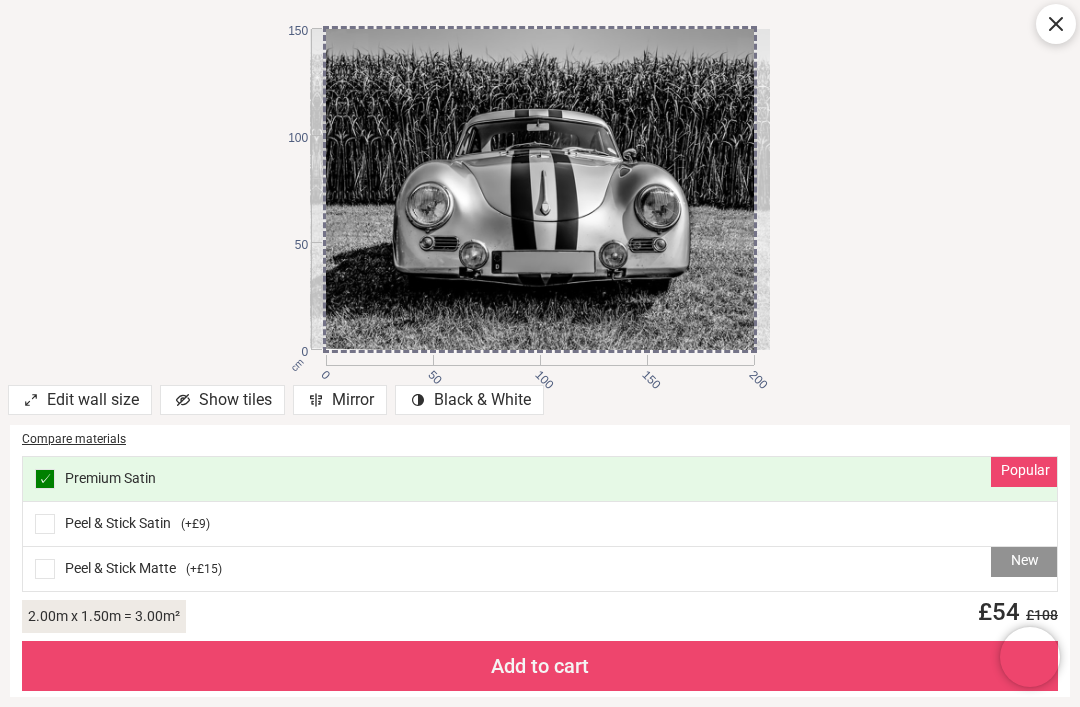 click on "New Peel & Stick Matte   ( +£15 )" at bounding box center [540, 569] 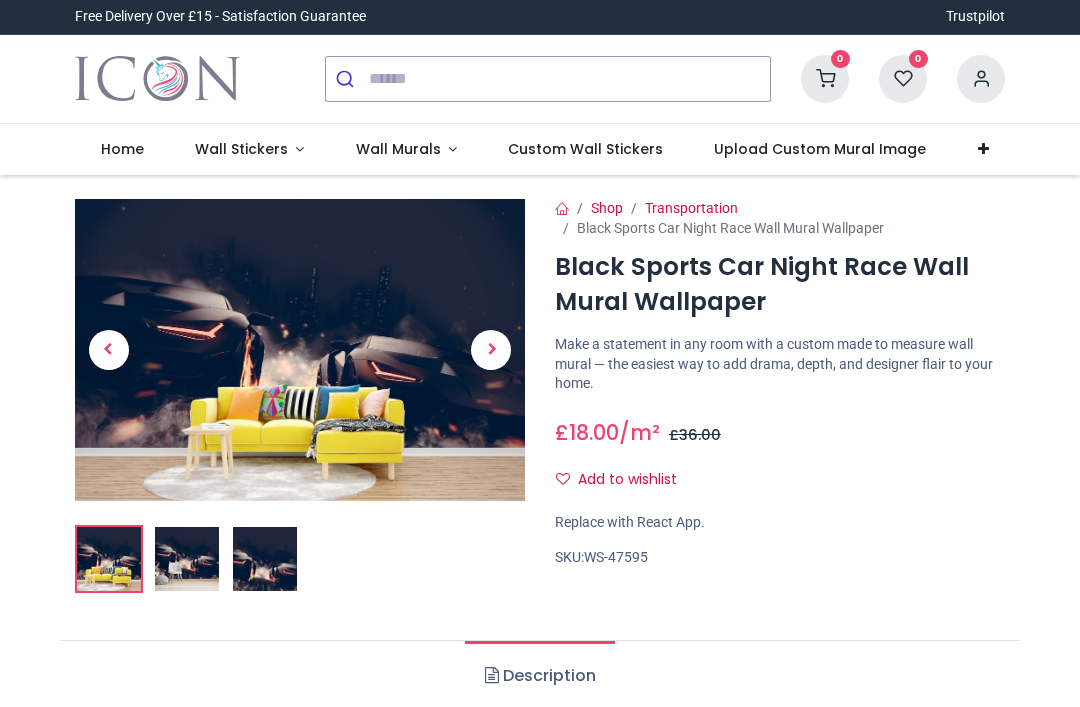 scroll, scrollTop: 0, scrollLeft: 0, axis: both 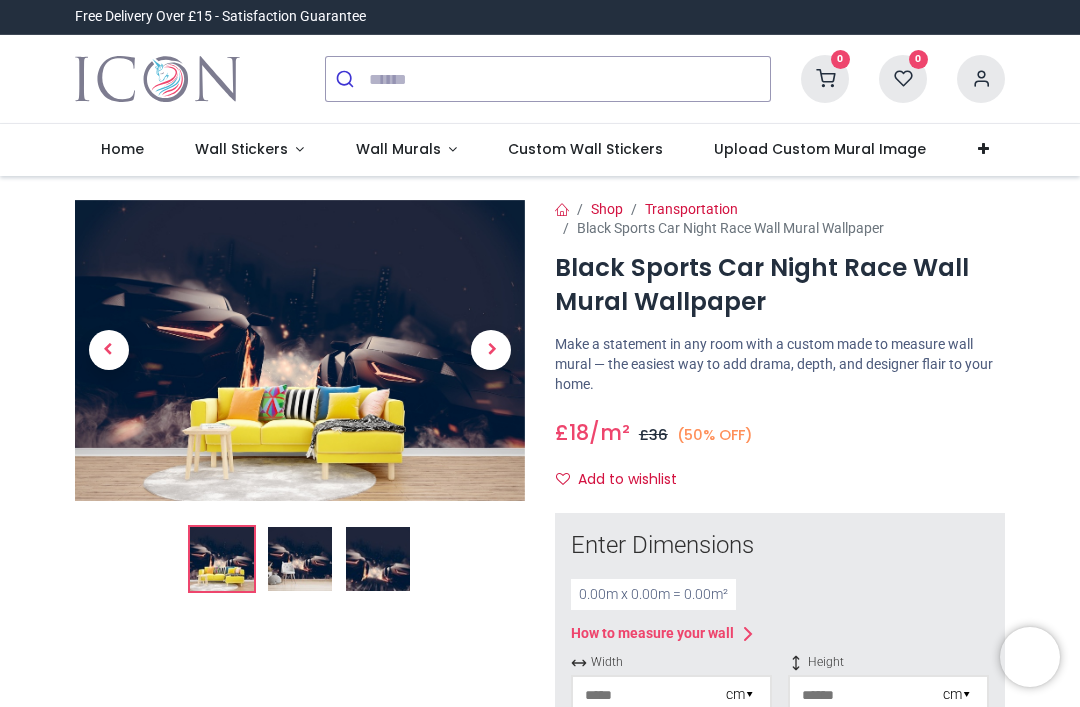 click on "0.00 m x   0.00 m =   0.00 m²" at bounding box center [653, 595] 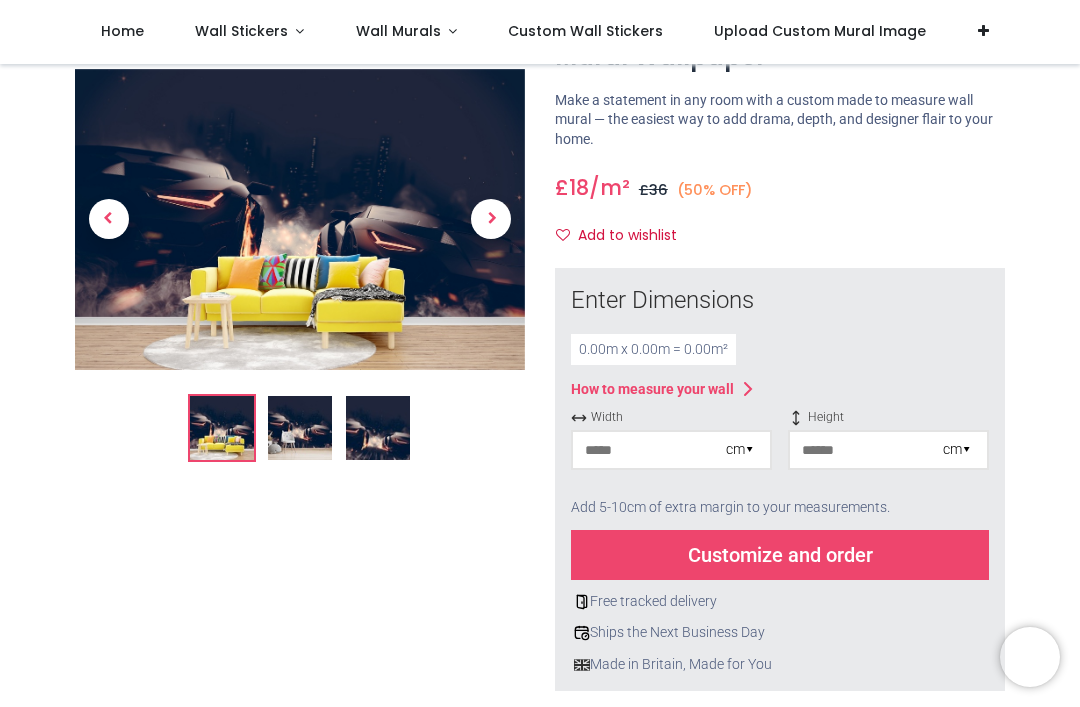 scroll, scrollTop: 145, scrollLeft: 0, axis: vertical 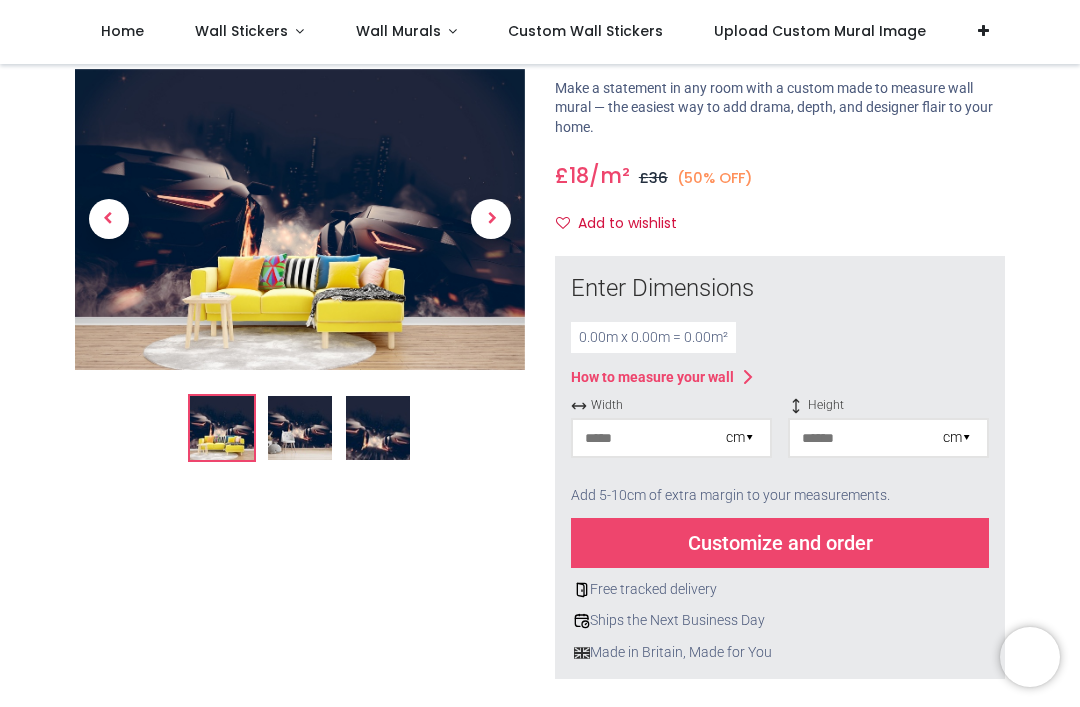 click at bounding box center [649, 438] 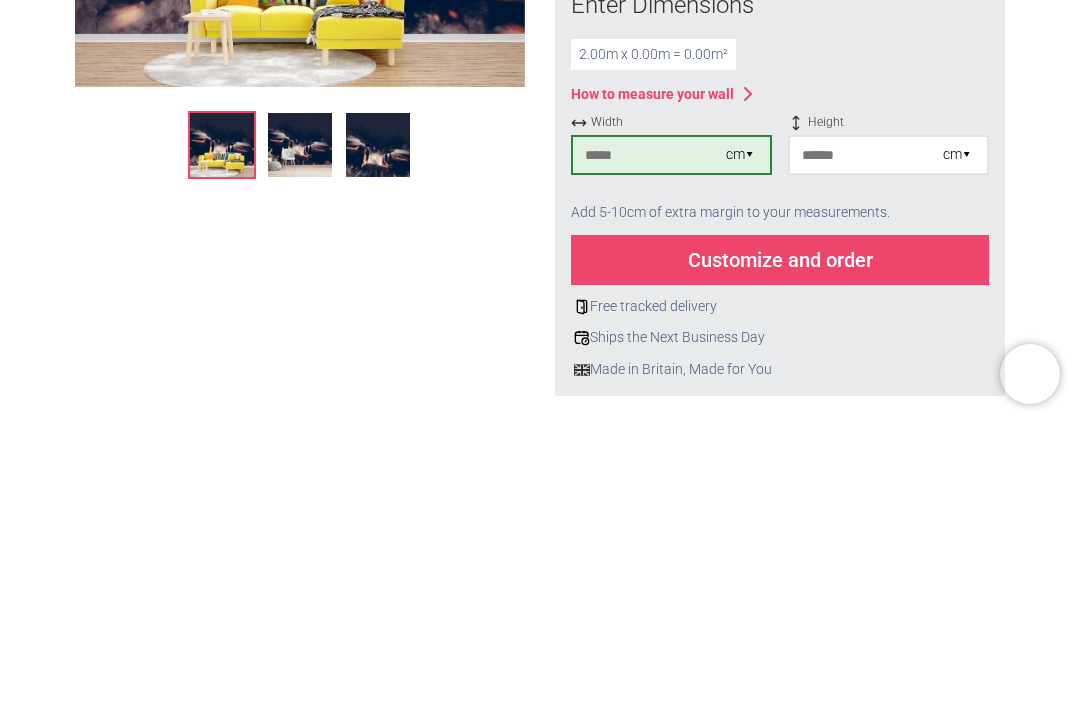type on "***" 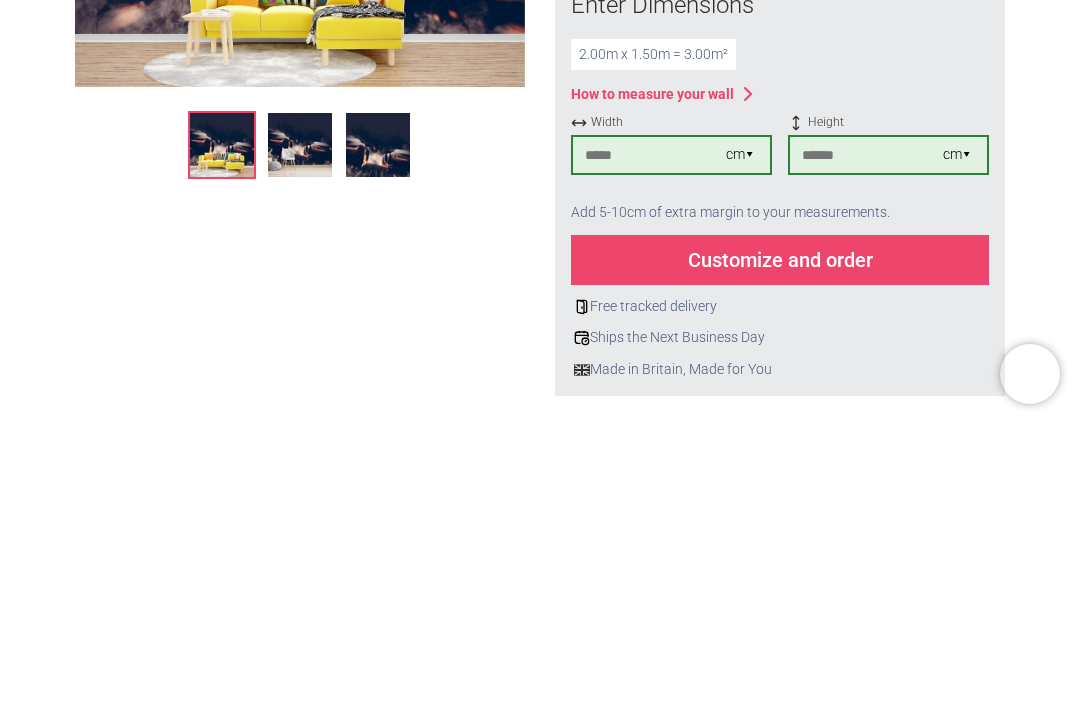 type on "***" 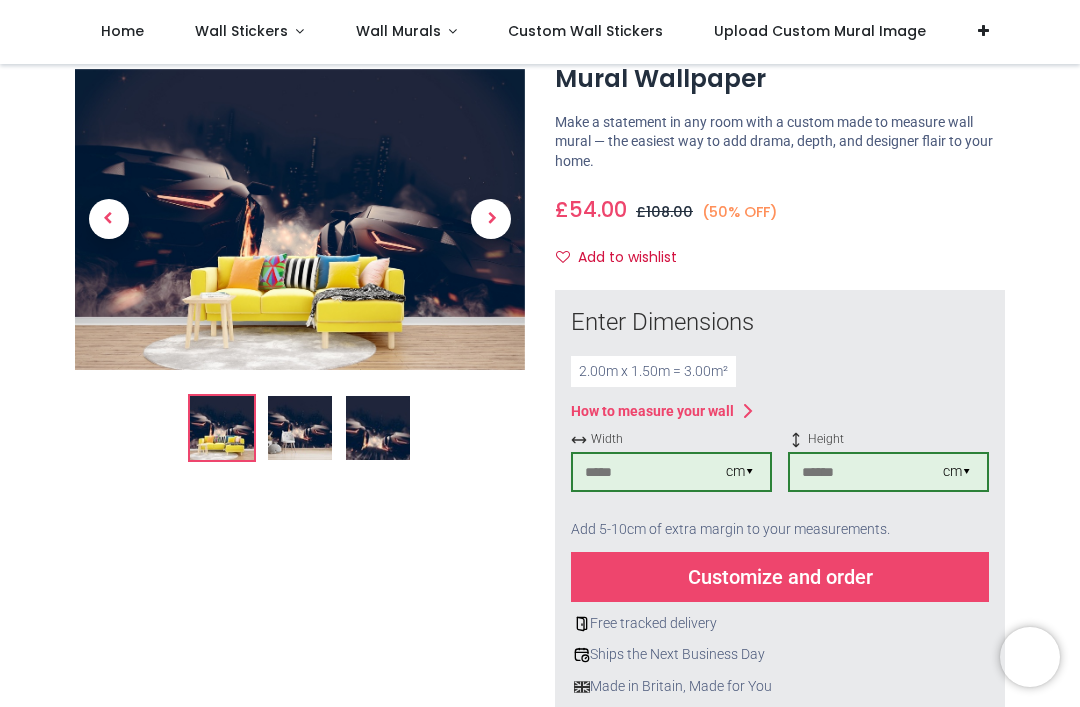 scroll, scrollTop: 112, scrollLeft: 0, axis: vertical 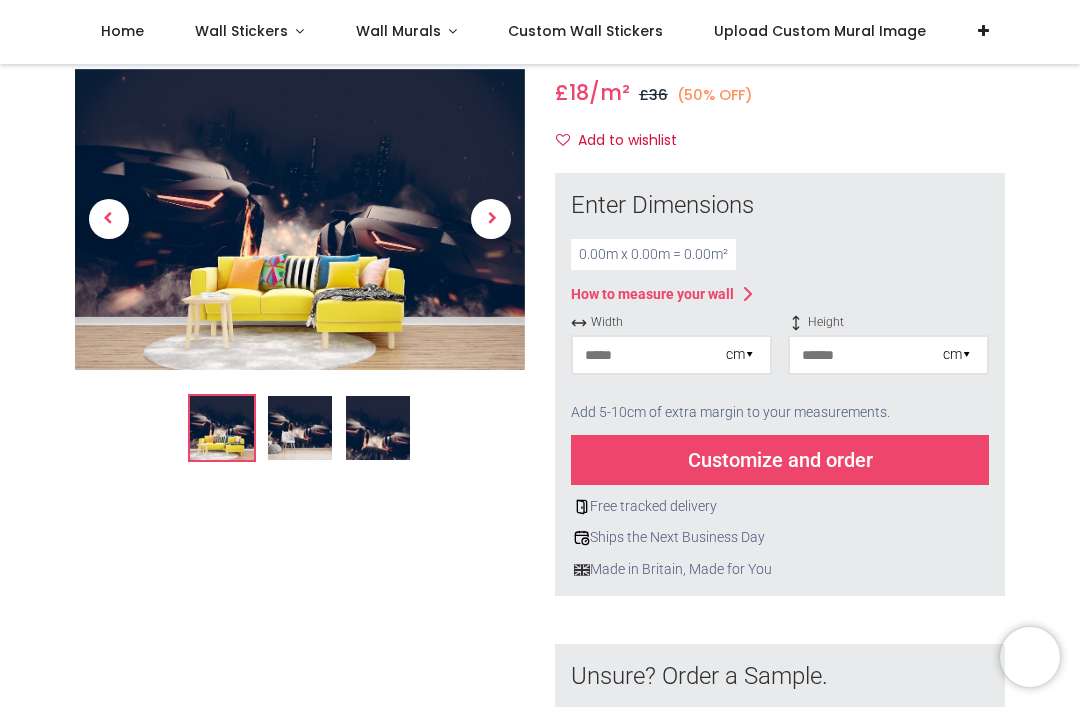 click on "0.00 m x   0.00 m =   0.00 m²" at bounding box center [653, 255] 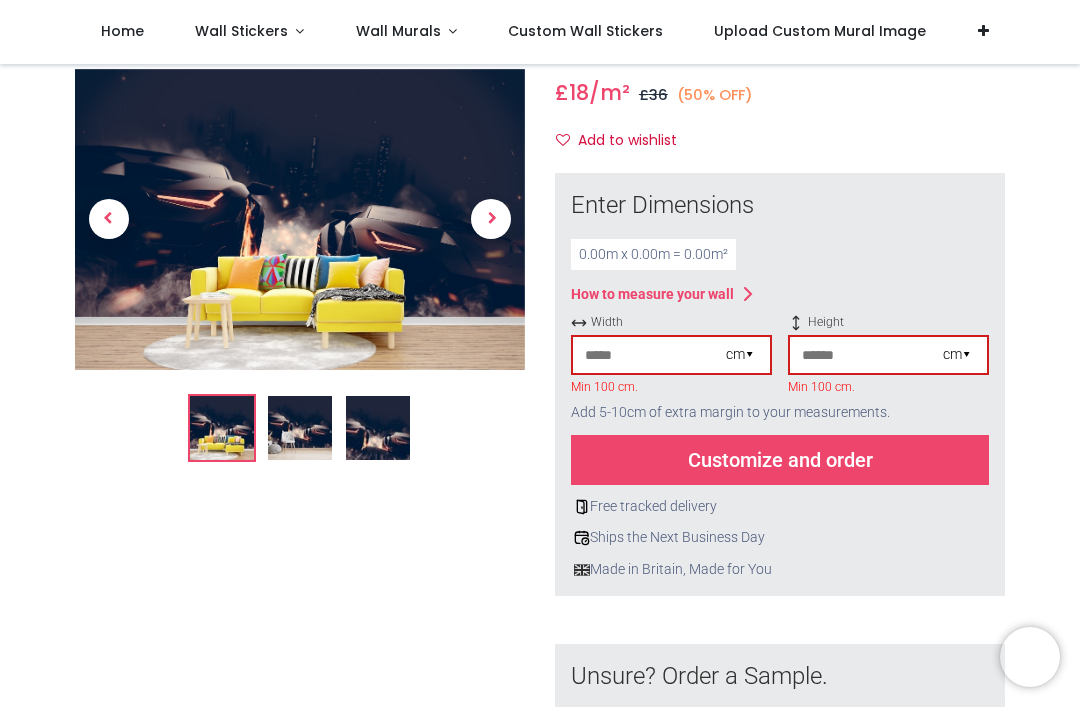click at bounding box center [649, 355] 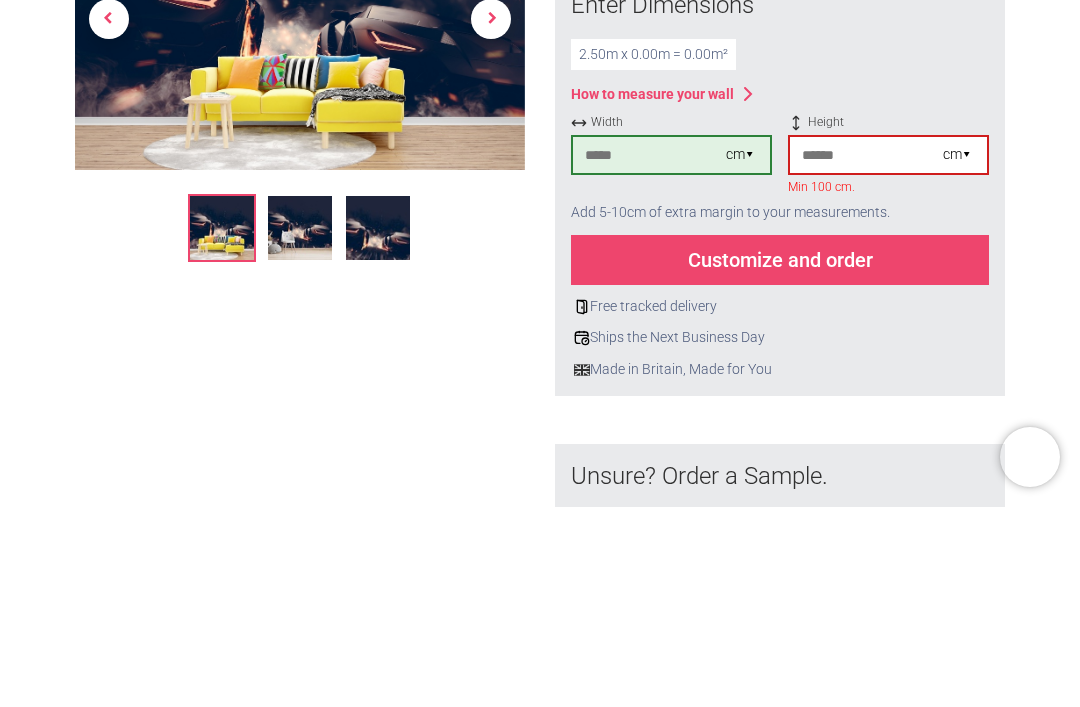 click at bounding box center (866, 355) 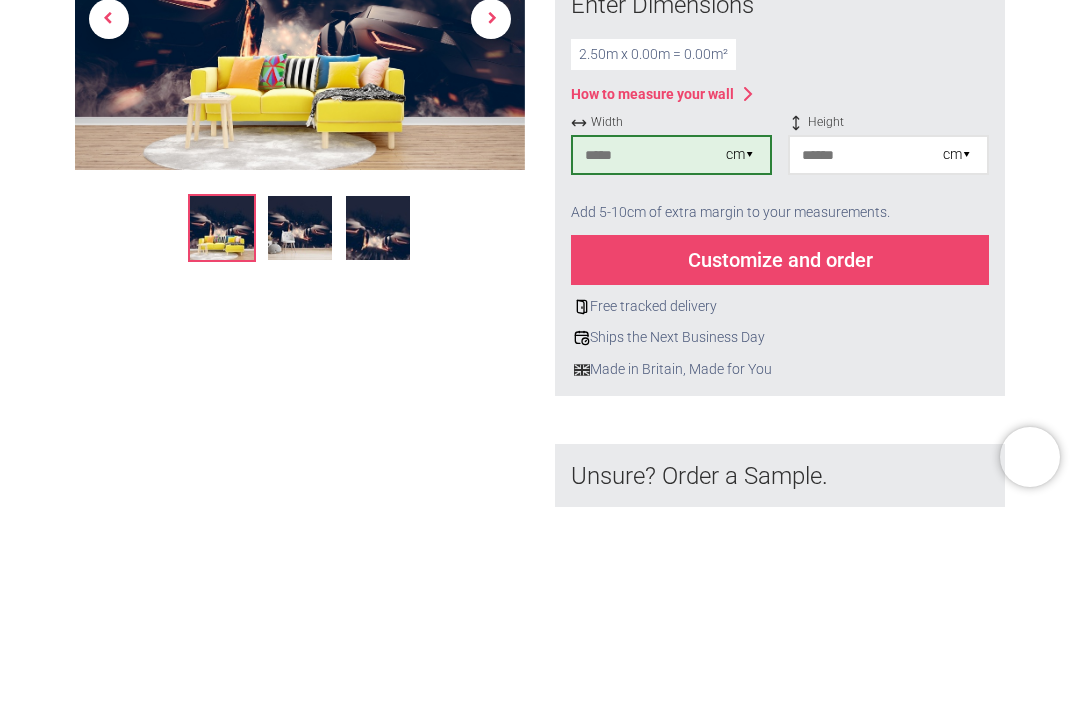 click on "***" at bounding box center [649, 355] 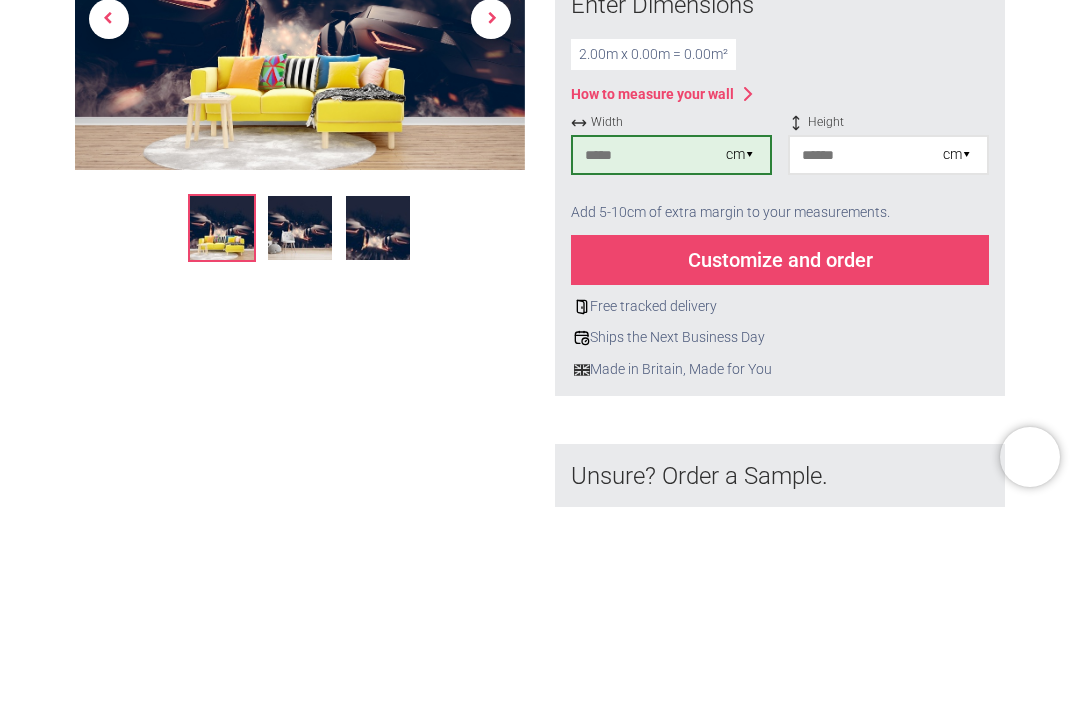 type on "***" 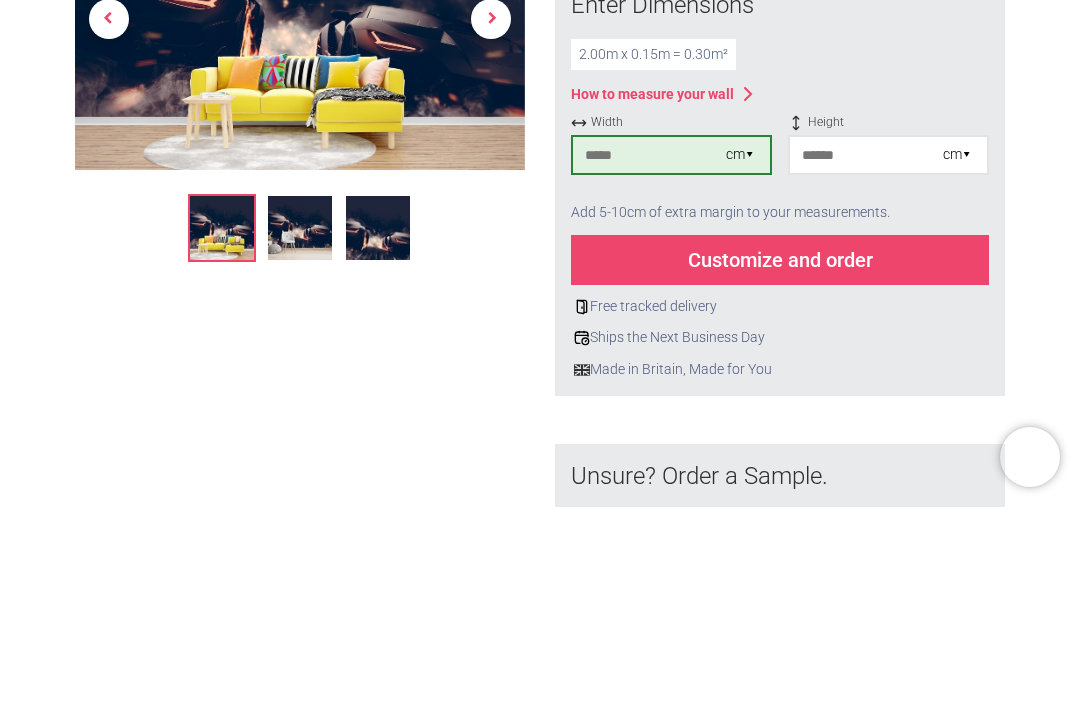 type on "***" 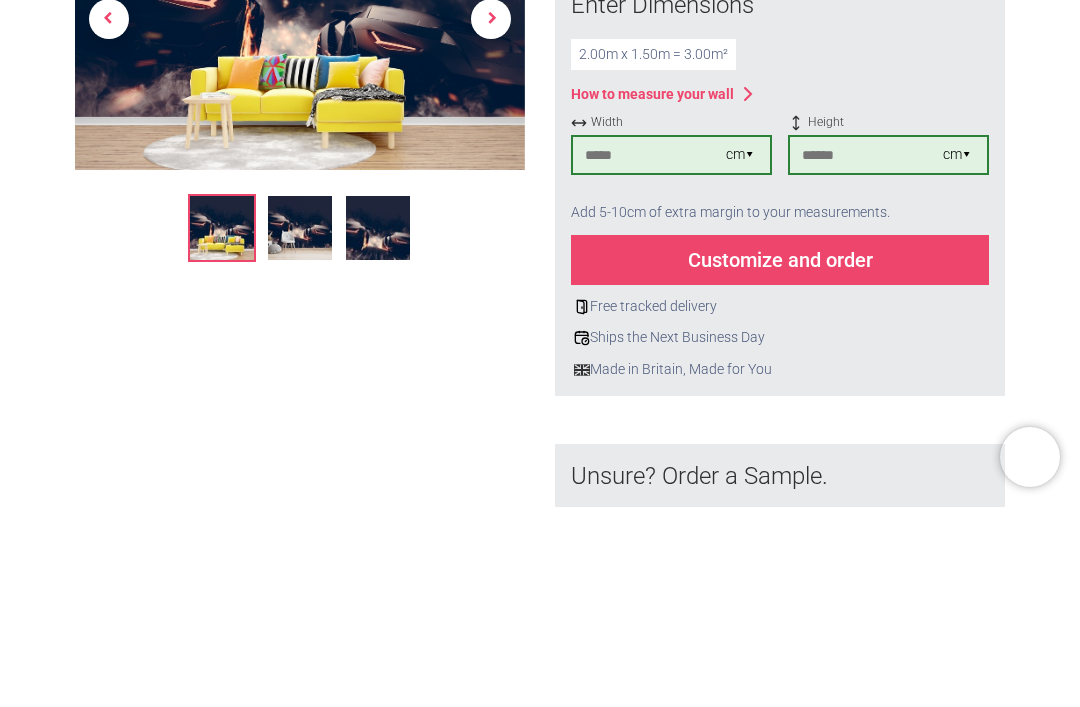 click on "Customize and order" at bounding box center [780, 460] 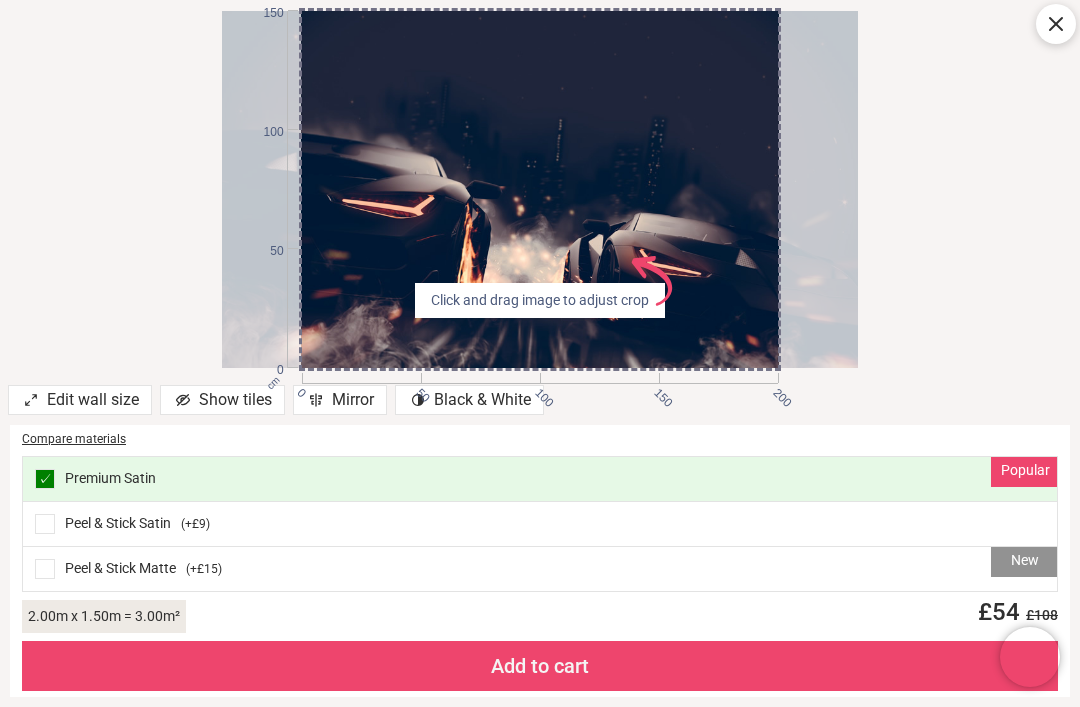 click on "Add to cart" at bounding box center [540, 666] 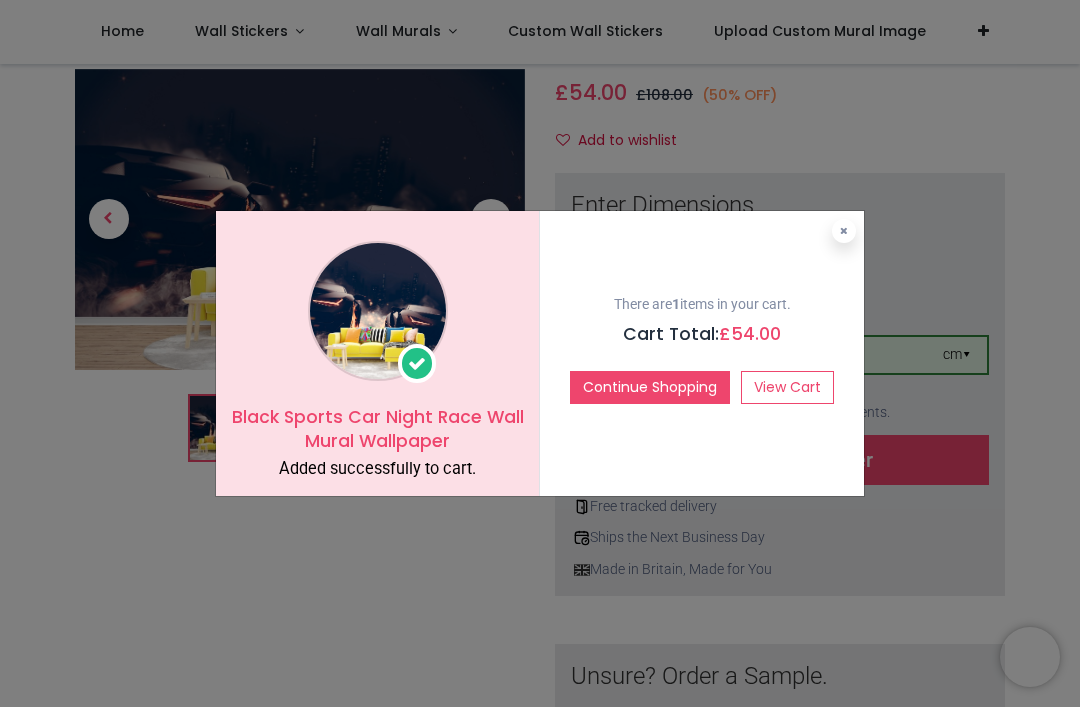 click on "View Cart" at bounding box center [787, 388] 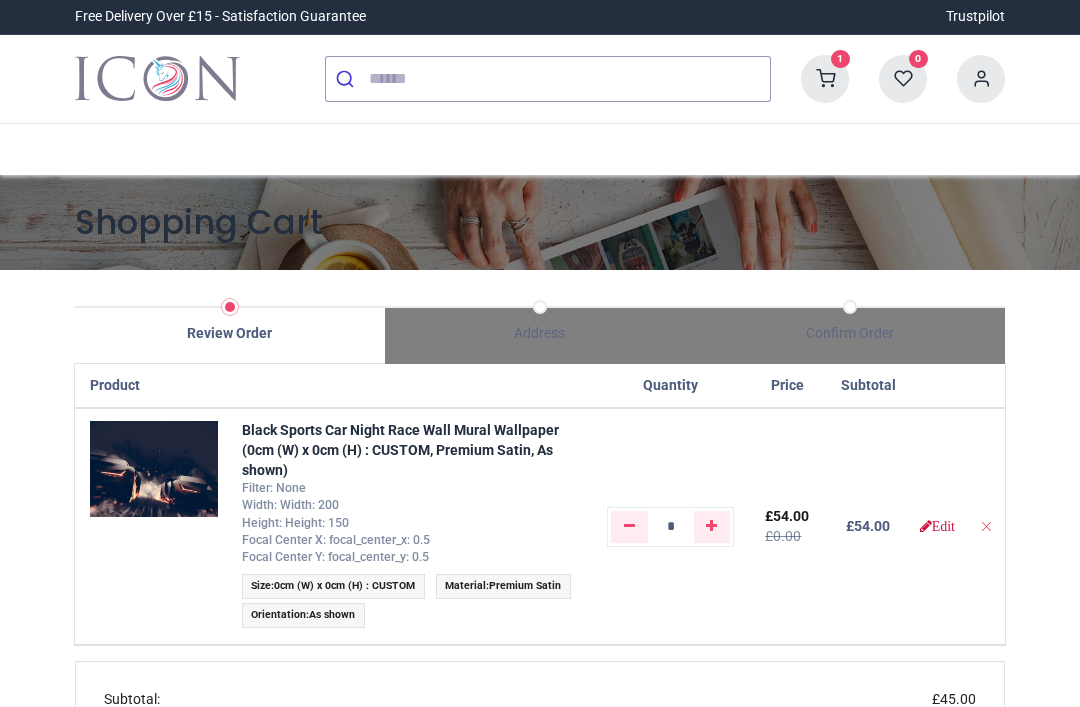 scroll, scrollTop: 0, scrollLeft: 0, axis: both 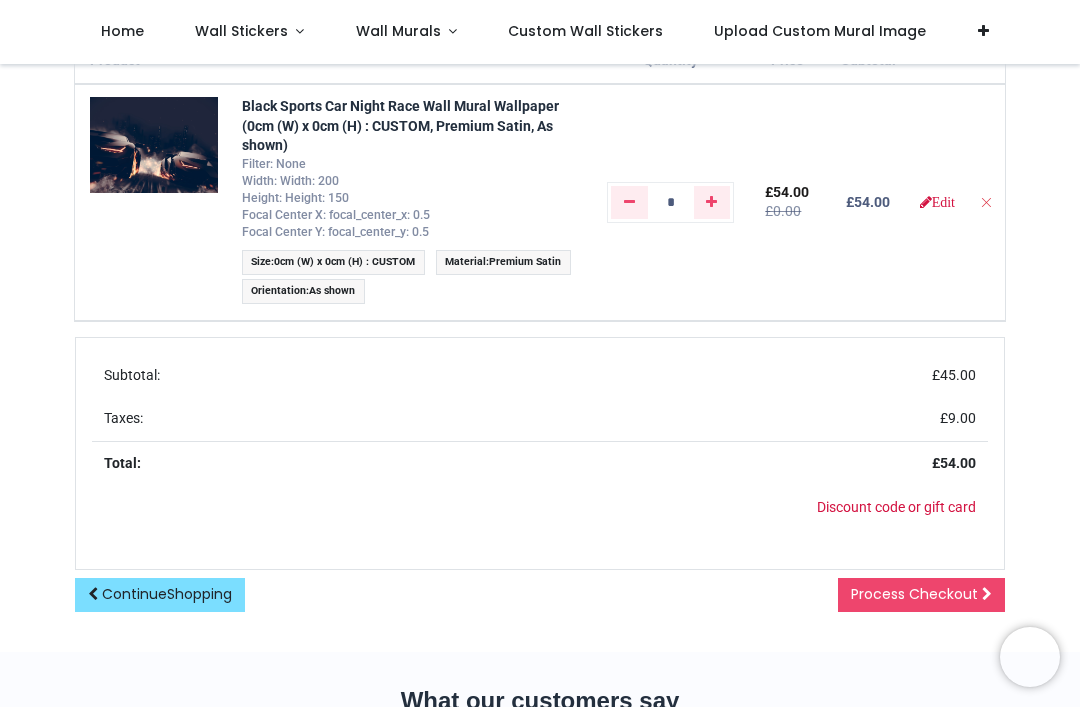 click on "Process Checkout" at bounding box center [914, 594] 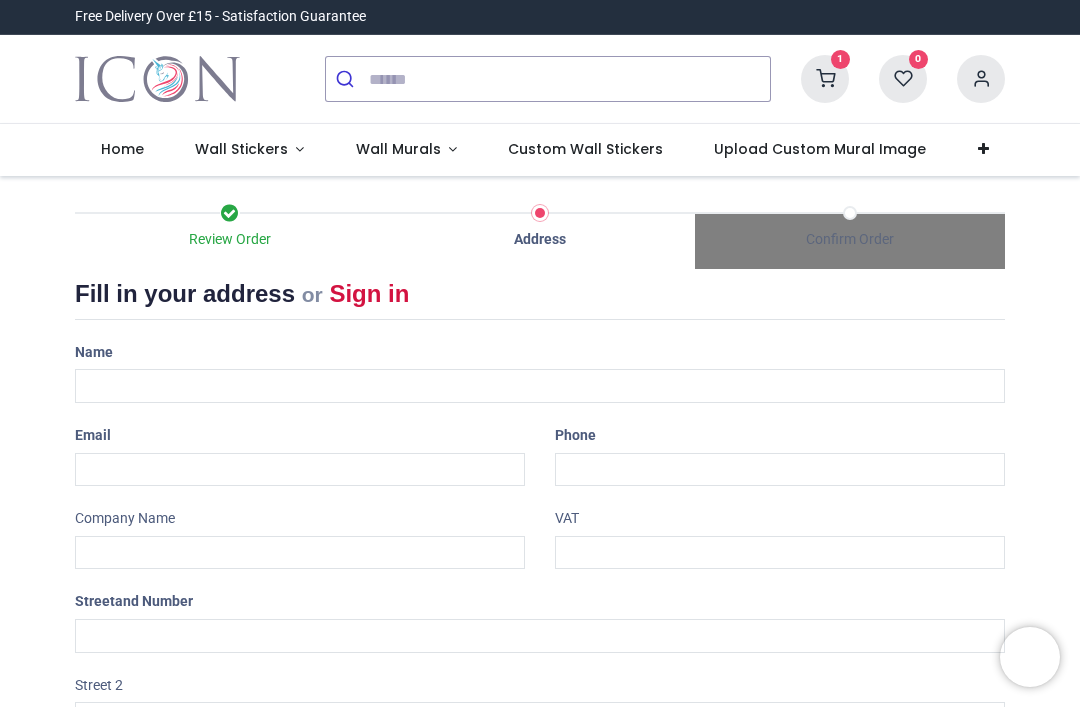 select on "***" 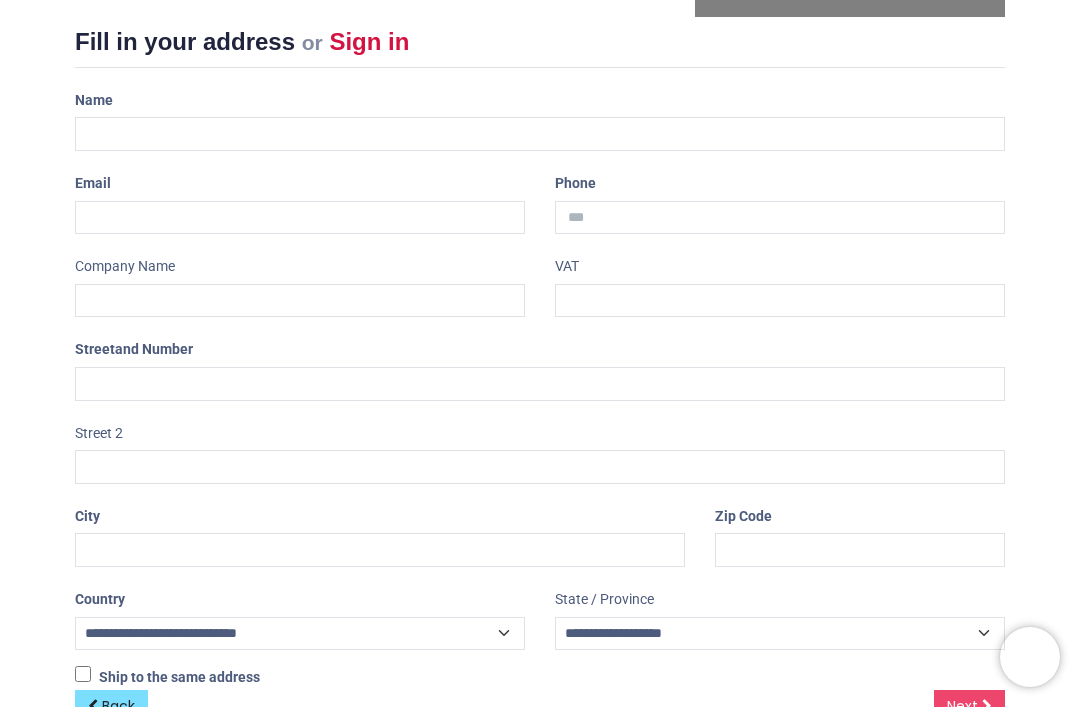 scroll, scrollTop: 254, scrollLeft: 0, axis: vertical 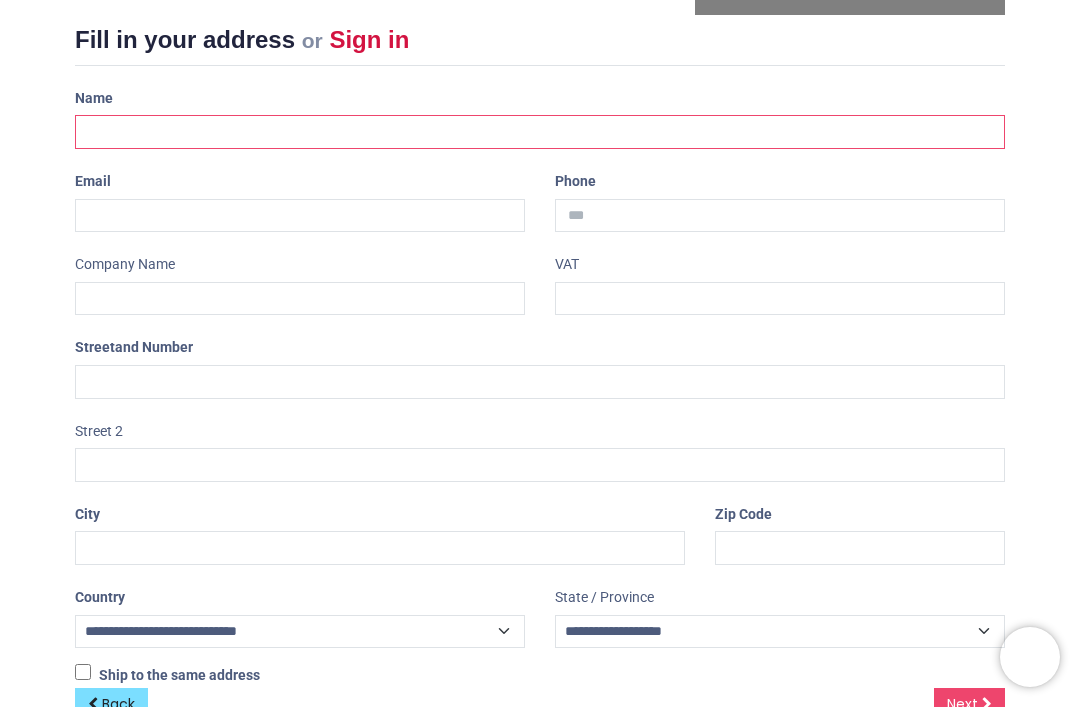 click at bounding box center [540, 132] 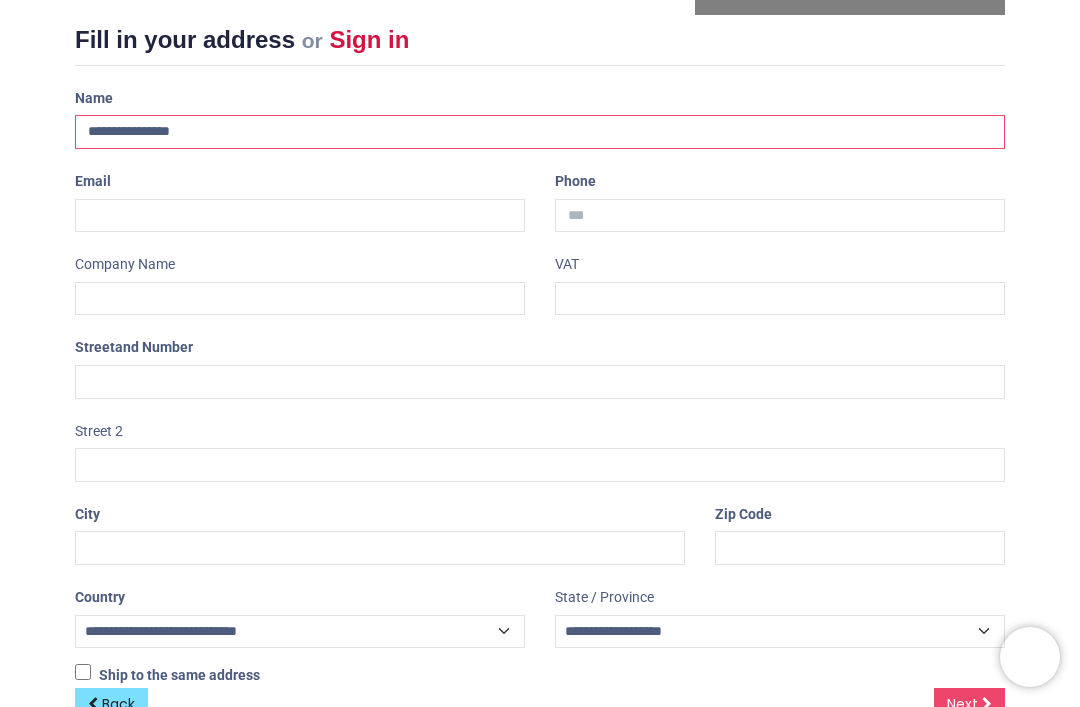 type on "**********" 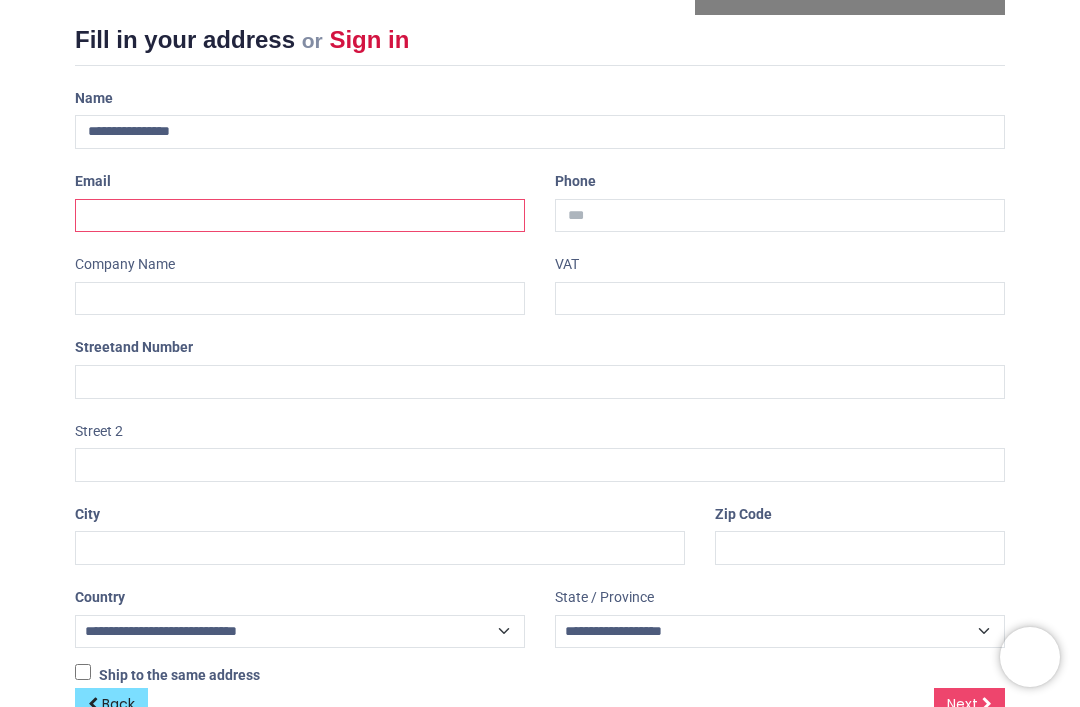 click at bounding box center [300, 216] 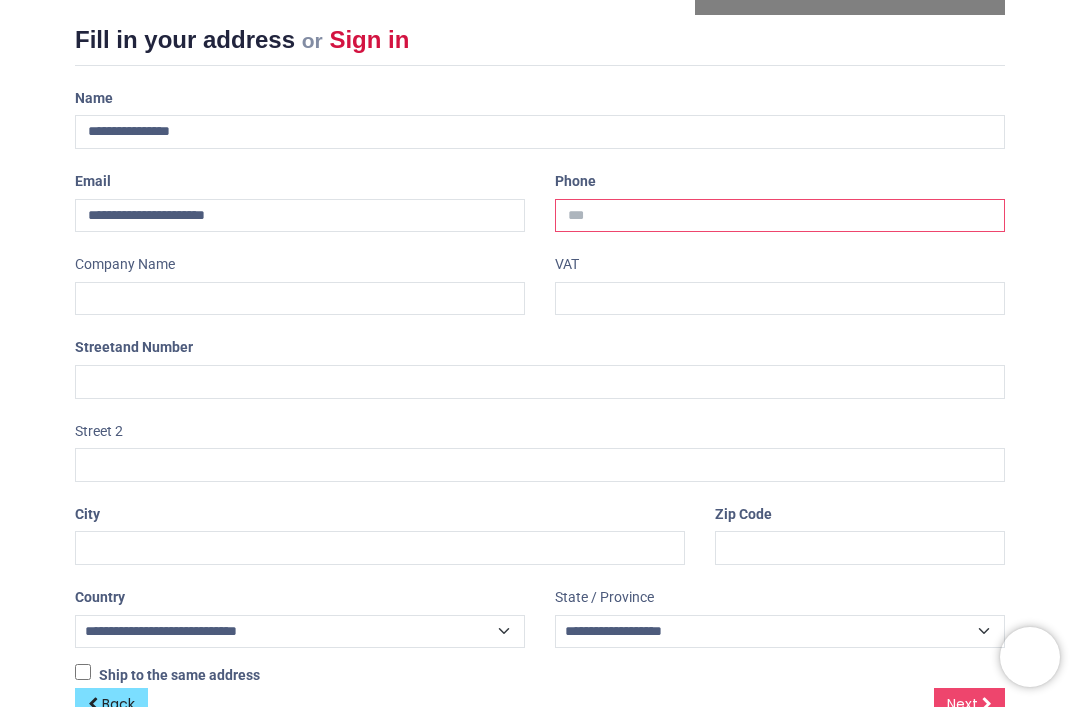 type on "**********" 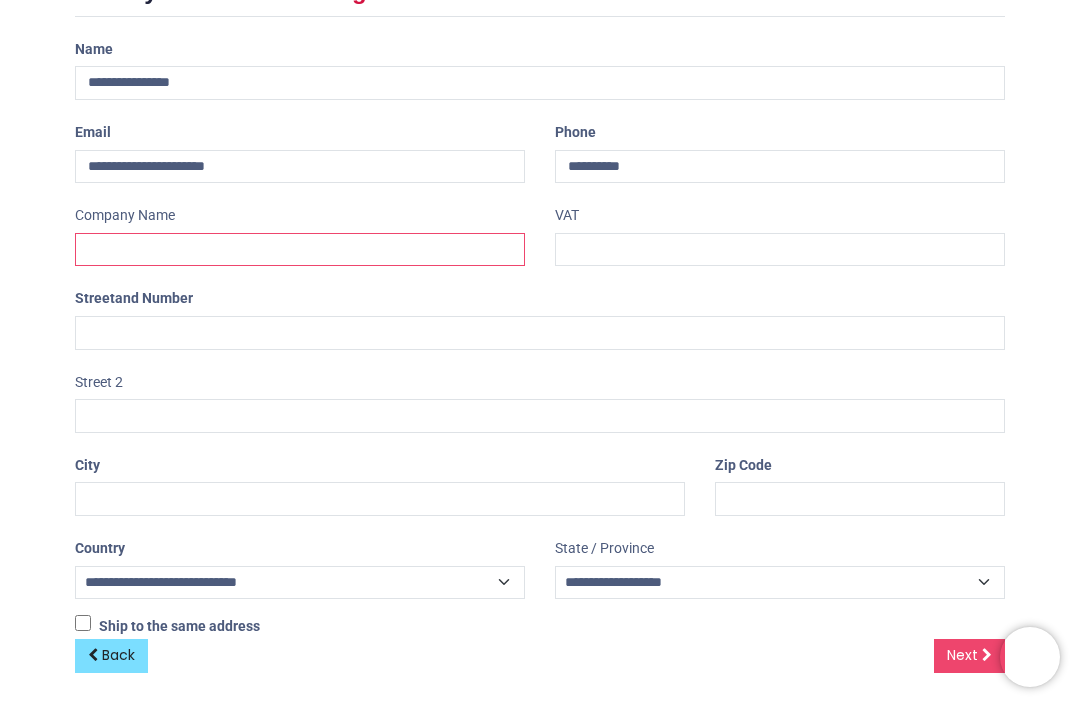 scroll, scrollTop: 302, scrollLeft: 0, axis: vertical 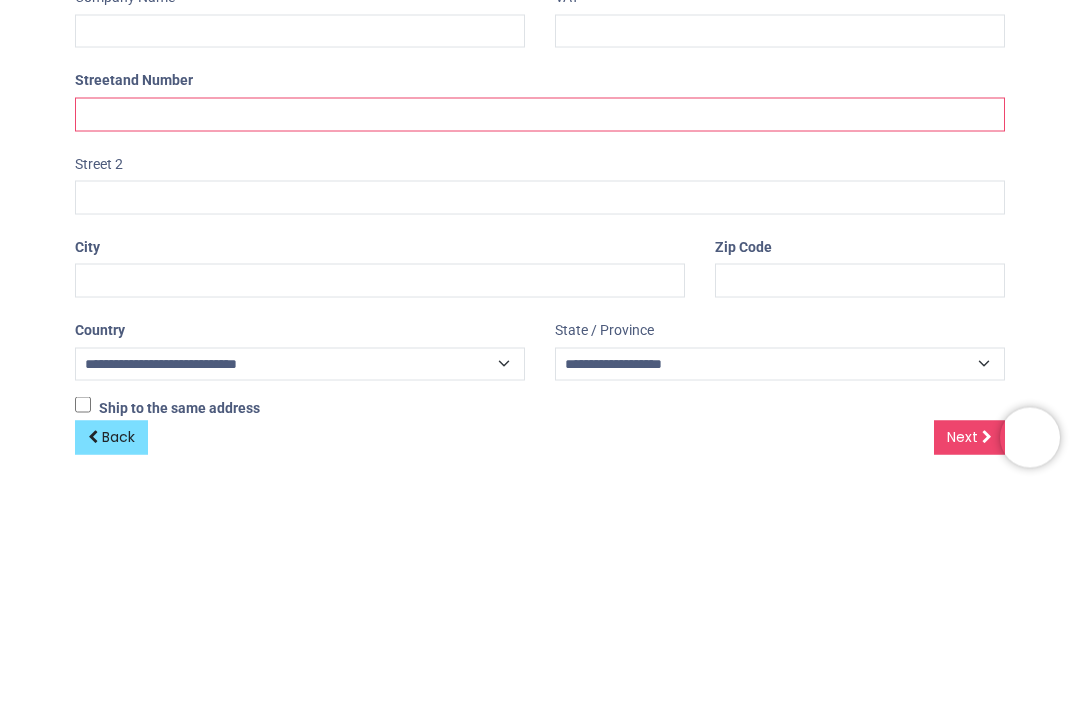 click at bounding box center (540, 334) 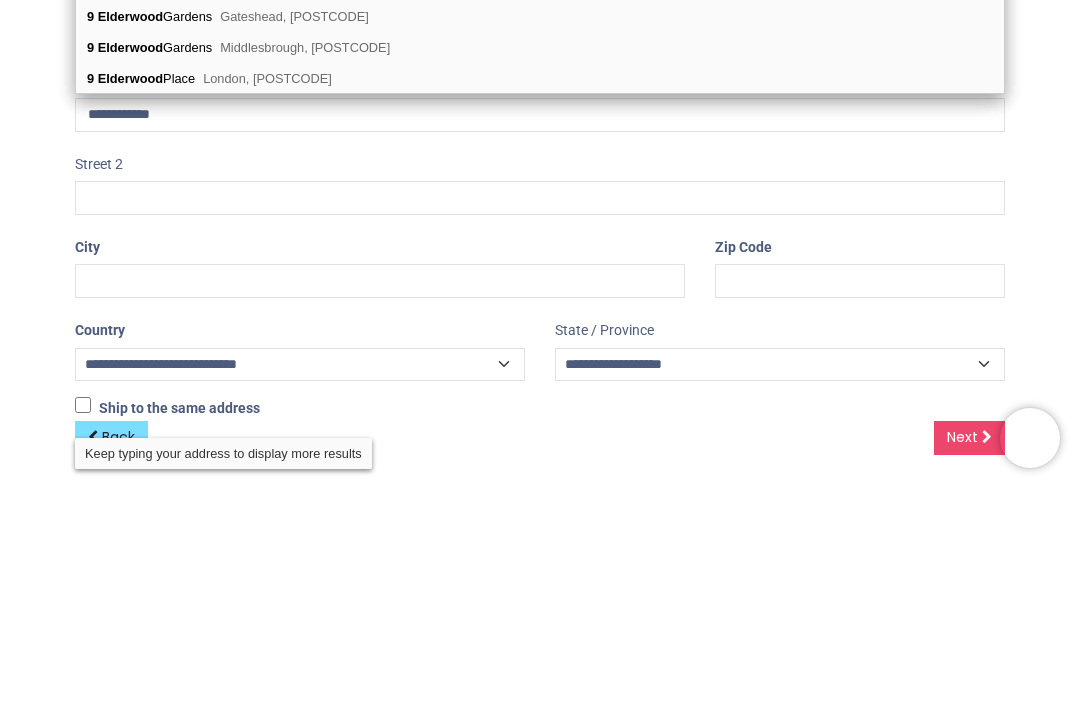 click on "Middlesbrough, TS6 0GF" at bounding box center (305, 266) 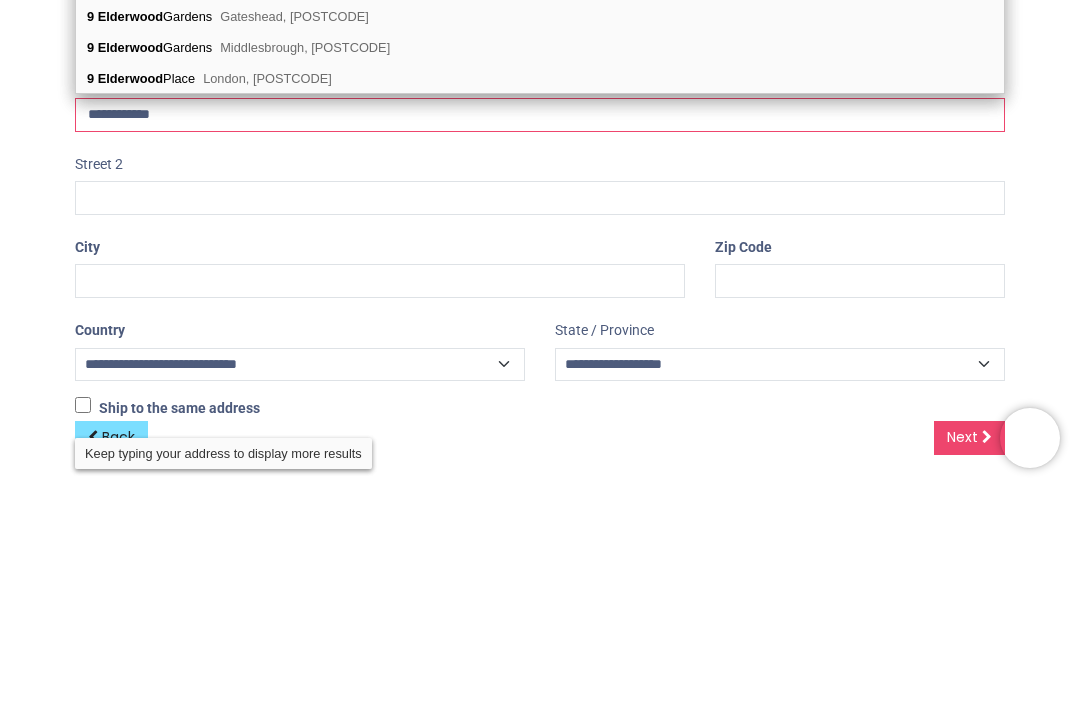 type on "**********" 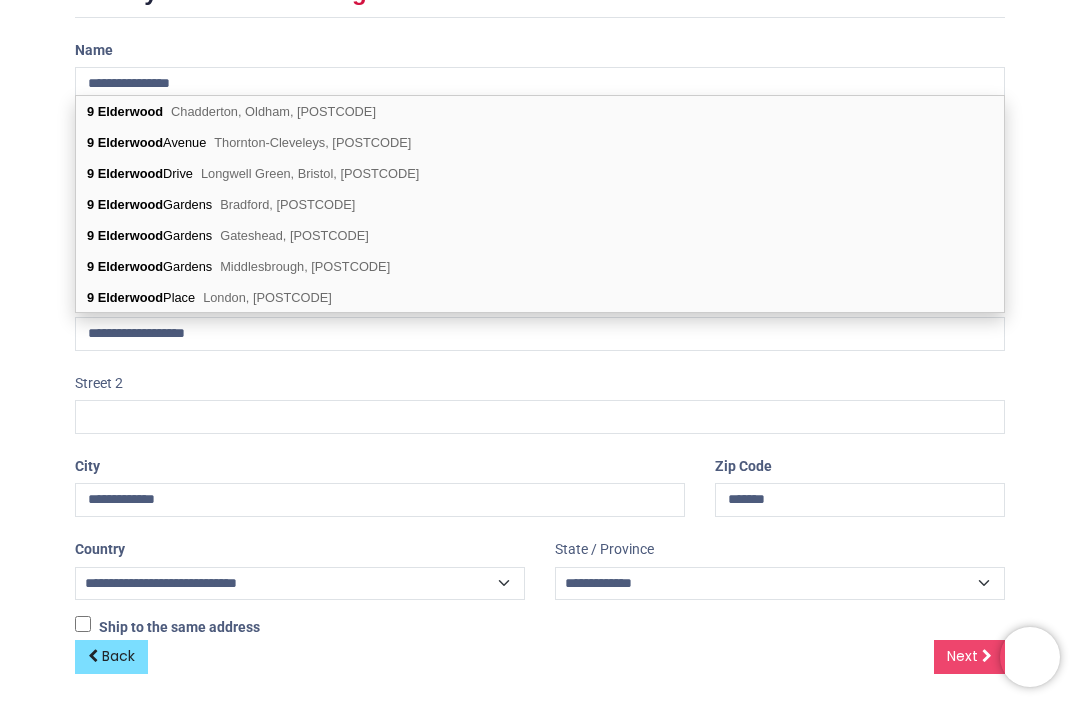 click on "Middlesbrough, TS6 0GF" at bounding box center (305, 266) 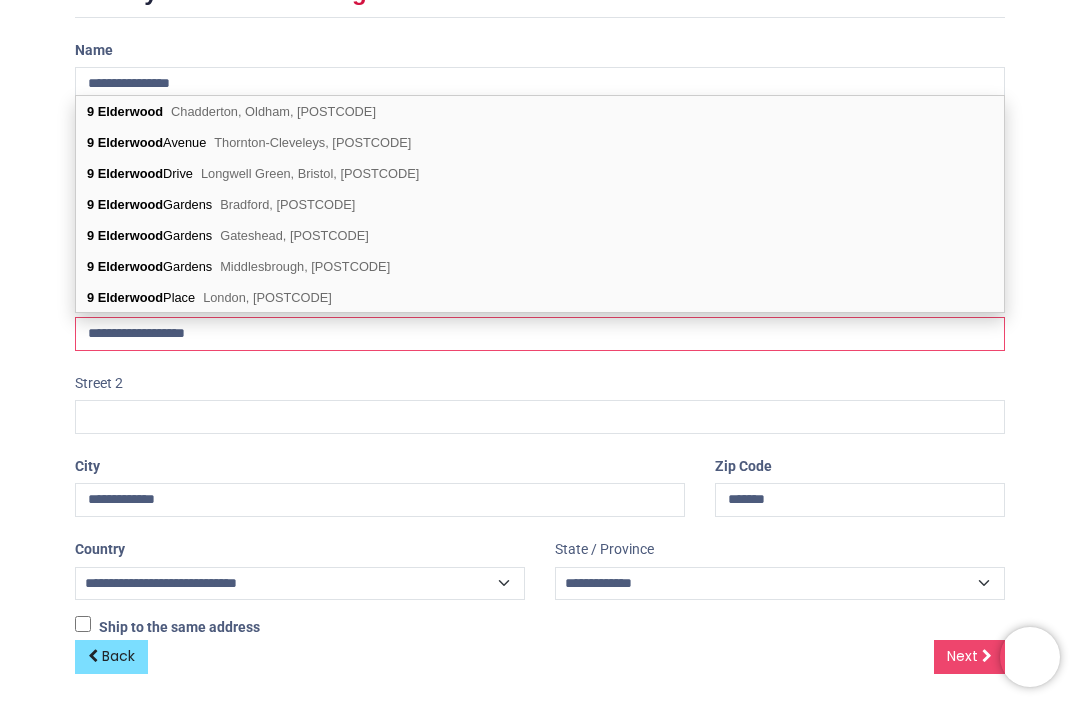 select on "***" 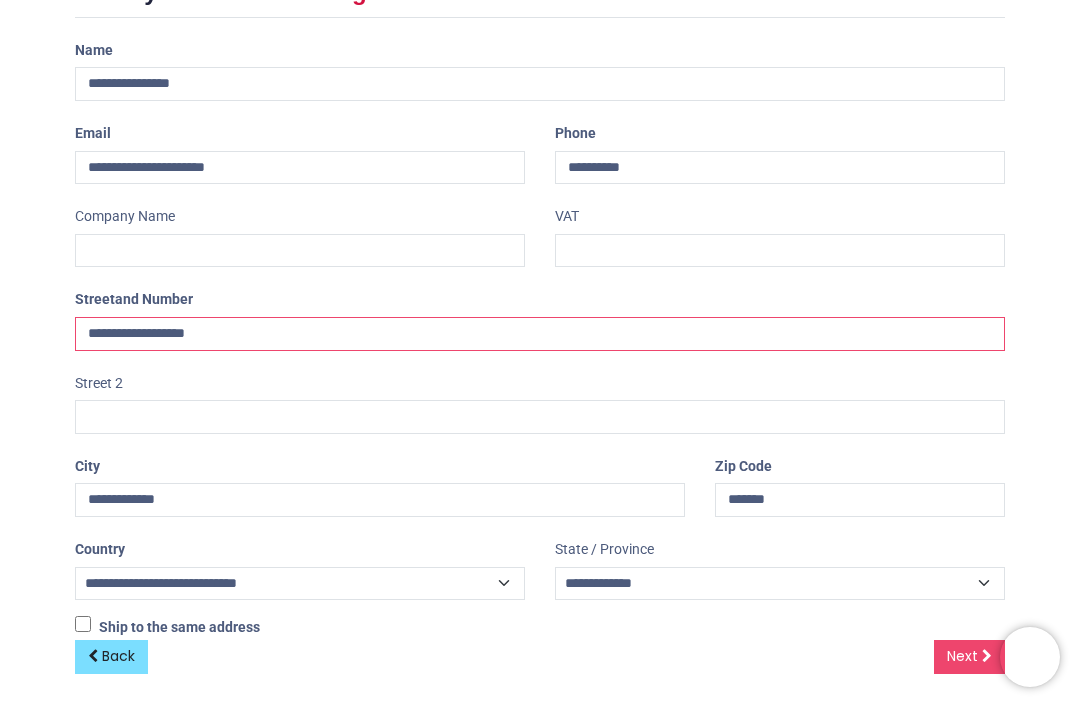 scroll, scrollTop: 302, scrollLeft: 0, axis: vertical 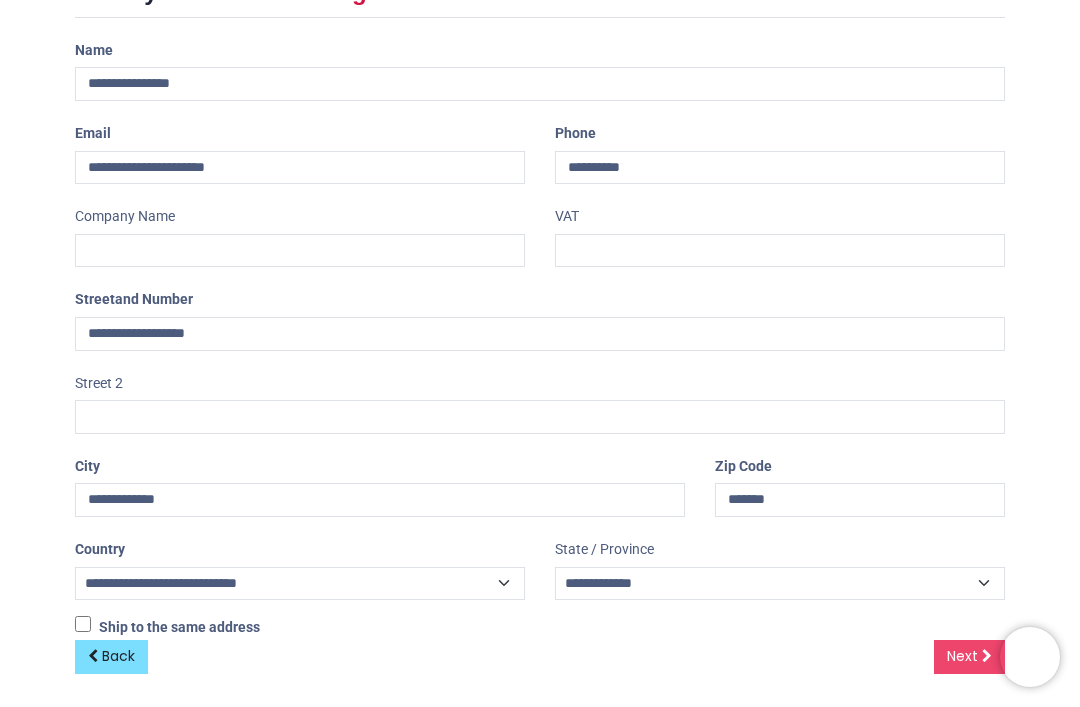 click on "Next" at bounding box center (962, 656) 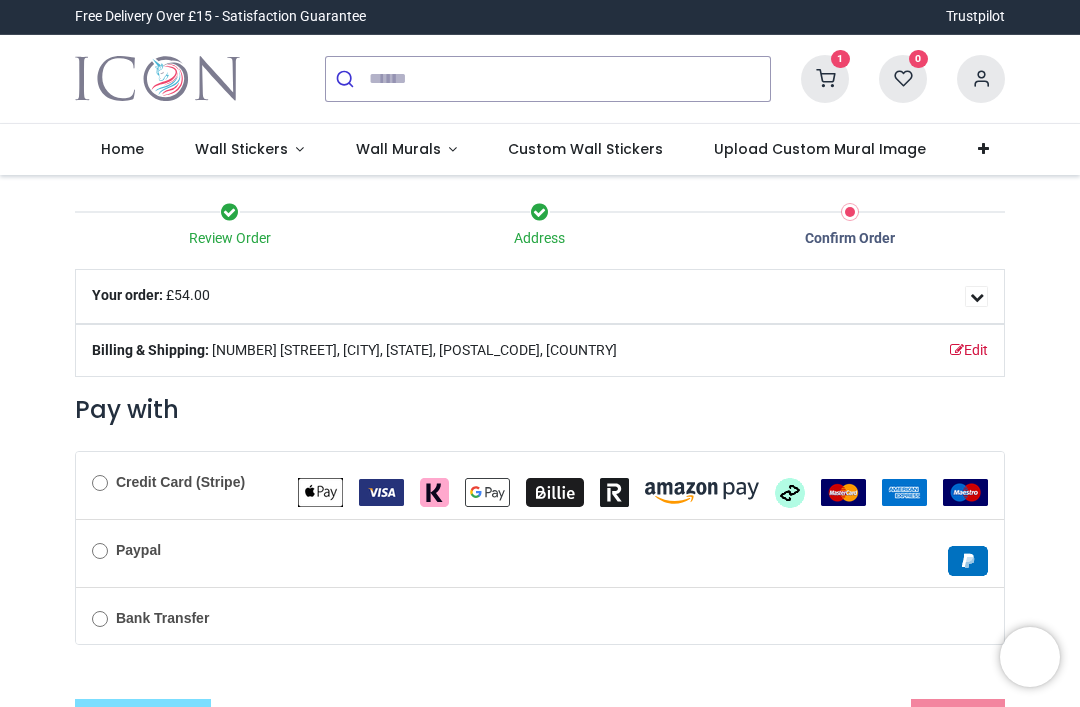 scroll, scrollTop: 0, scrollLeft: 0, axis: both 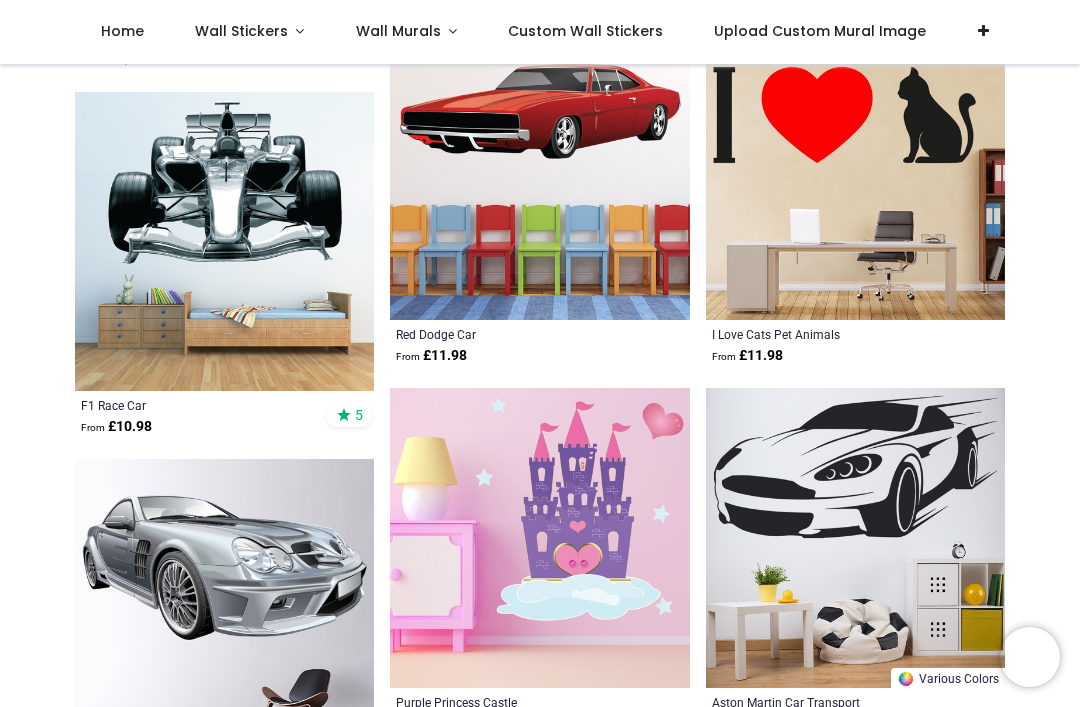 click on "Wall Murals" at bounding box center (406, 32) 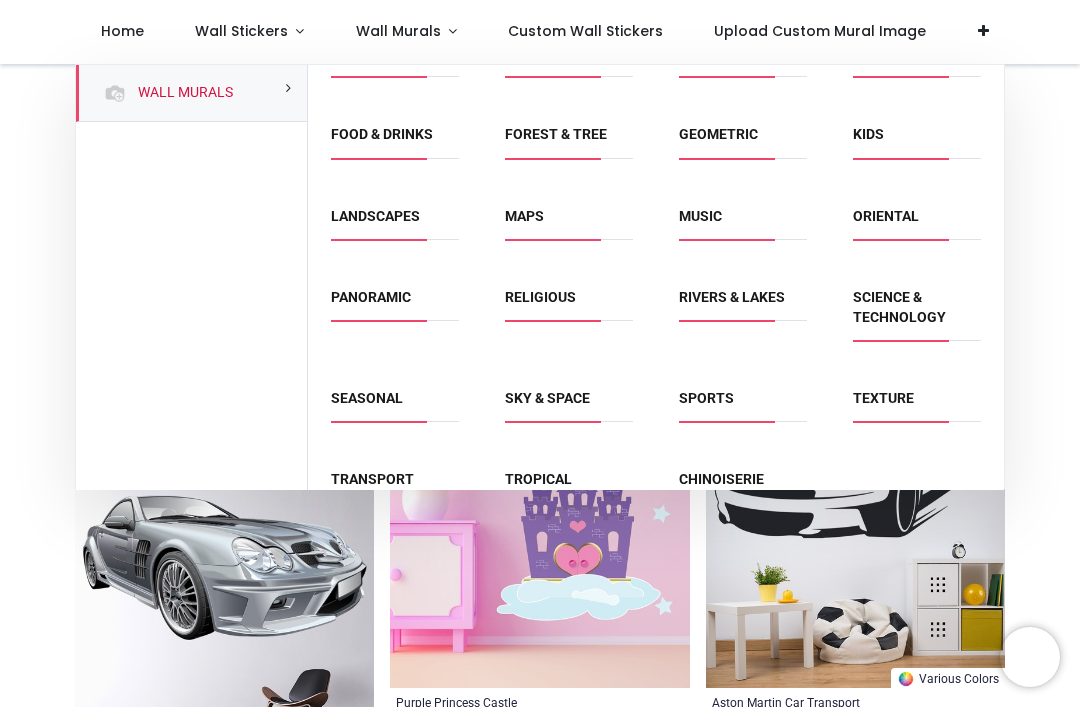 scroll, scrollTop: 122, scrollLeft: 0, axis: vertical 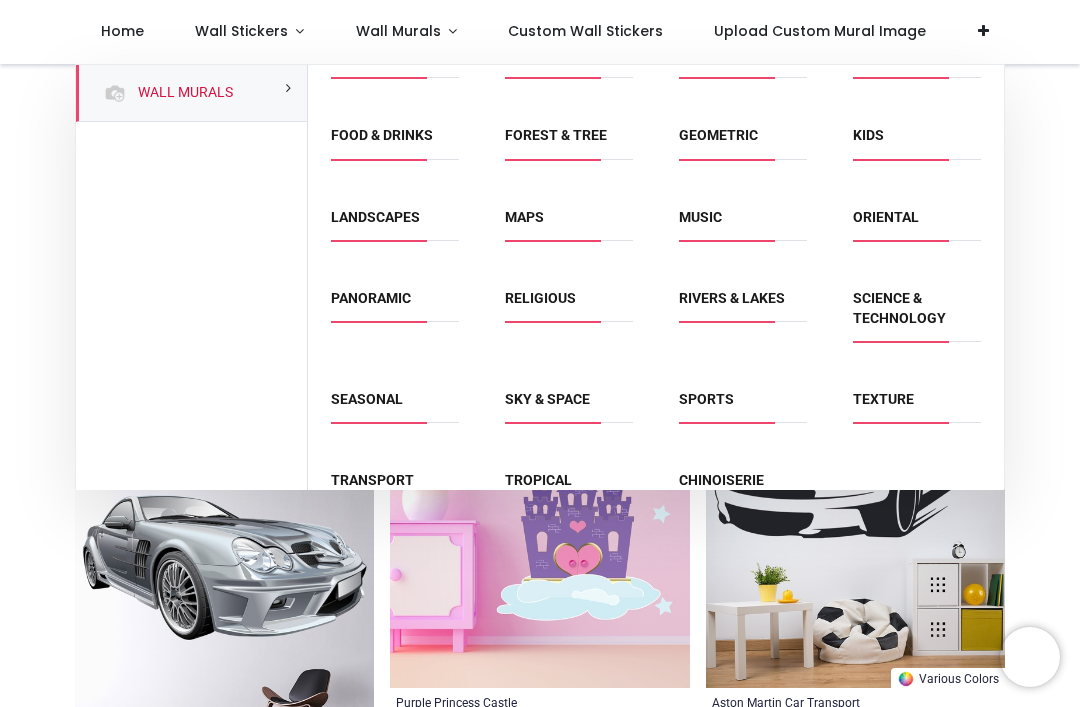 click on "Transport" at bounding box center [372, 480] 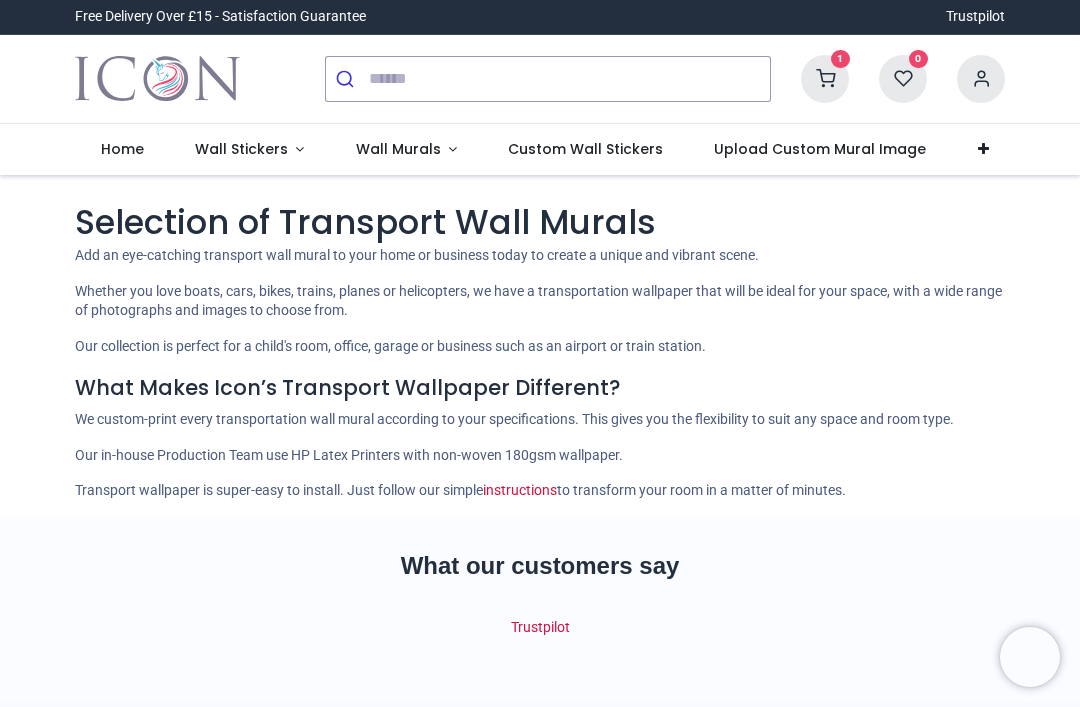 scroll, scrollTop: 0, scrollLeft: 0, axis: both 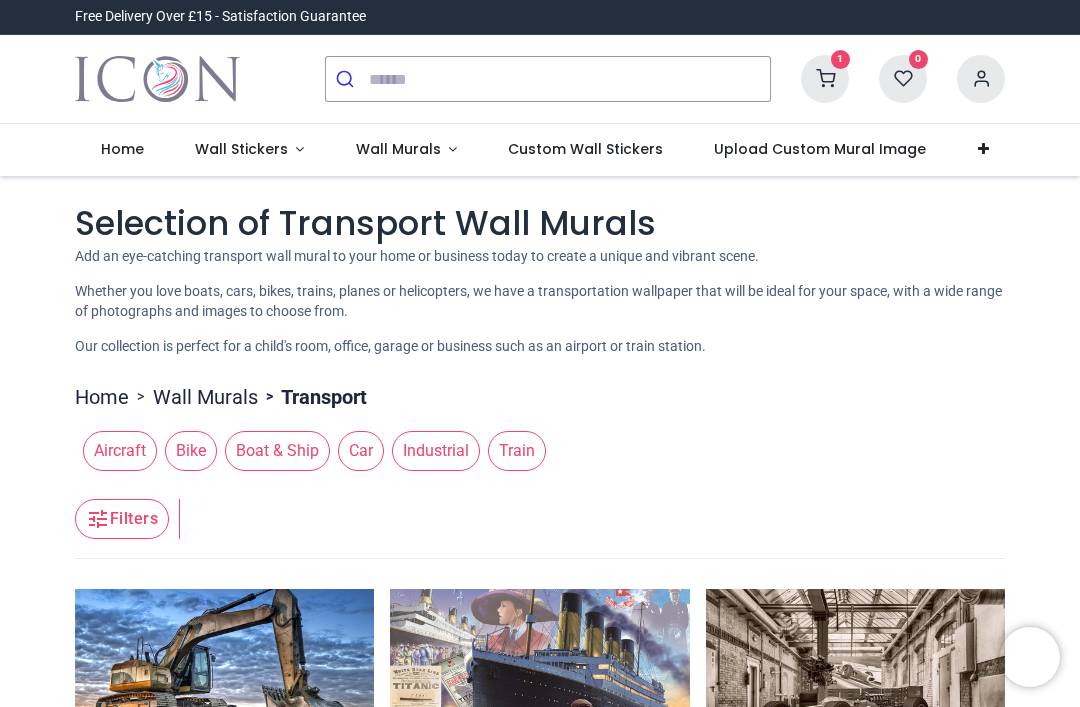click on "Car" at bounding box center (361, 451) 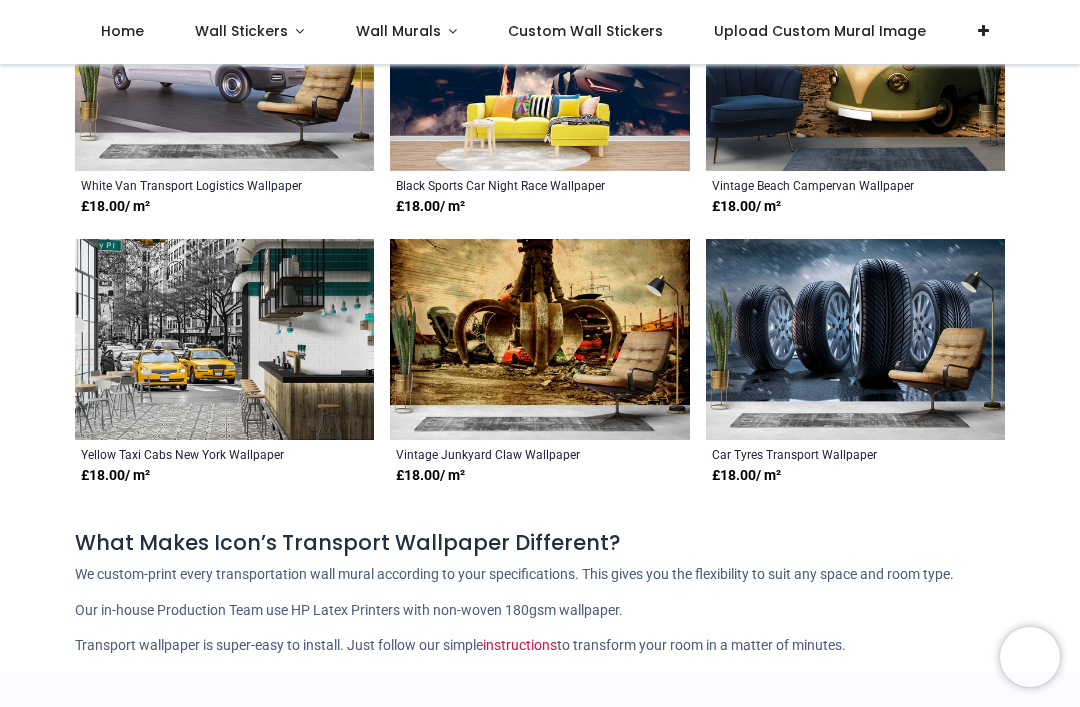scroll, scrollTop: 2106, scrollLeft: 0, axis: vertical 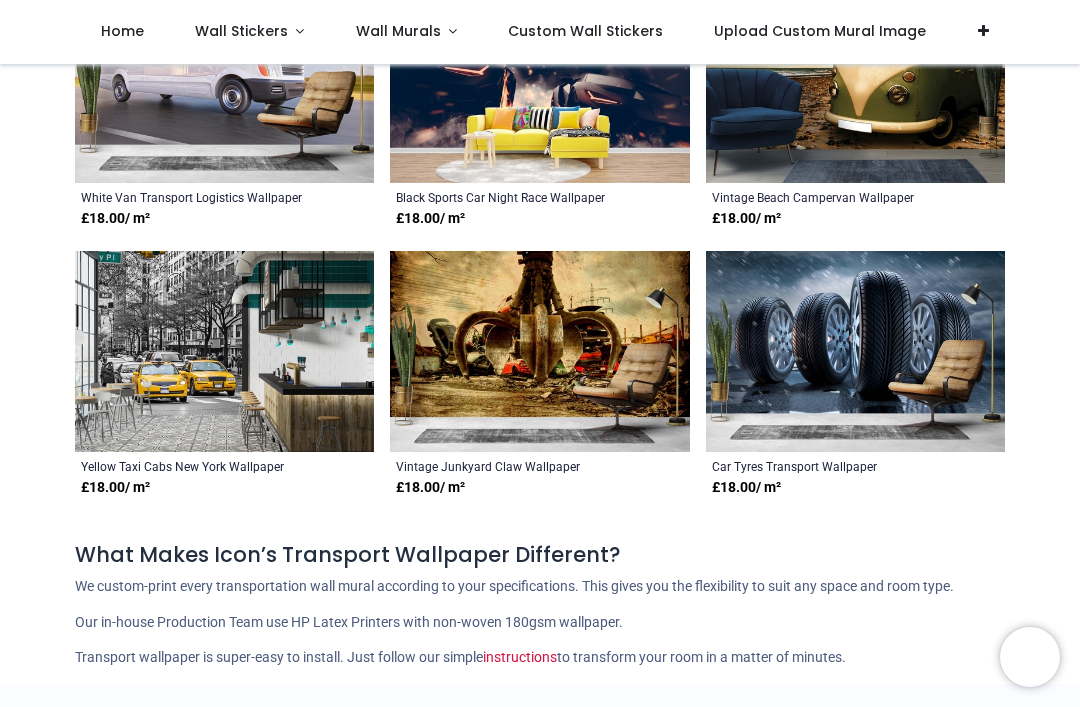 click on "Beach VW Campervan  Wallpaper   £ 18.00  / m²     4 VW Campervan Beach  Wallpaper   £ 18.00  / m²     Classic Blue Sports Car  Wallpaper   £ 18.00  / m²     Yellow Construction Tractor  Wallpaper   £ 18.00  / m²     Jaguar  by Grégory Fromenteau   £ 18.00  / m²     Truck Lorry  Wallpaper   £ 18.00  / m²     5 Vintage Beach Campervan  Wallpaper   £ 18.00  / m²     Car Tyres Transport  Wallpaper   £ 18.00  / m²" at bounding box center [847, -554] 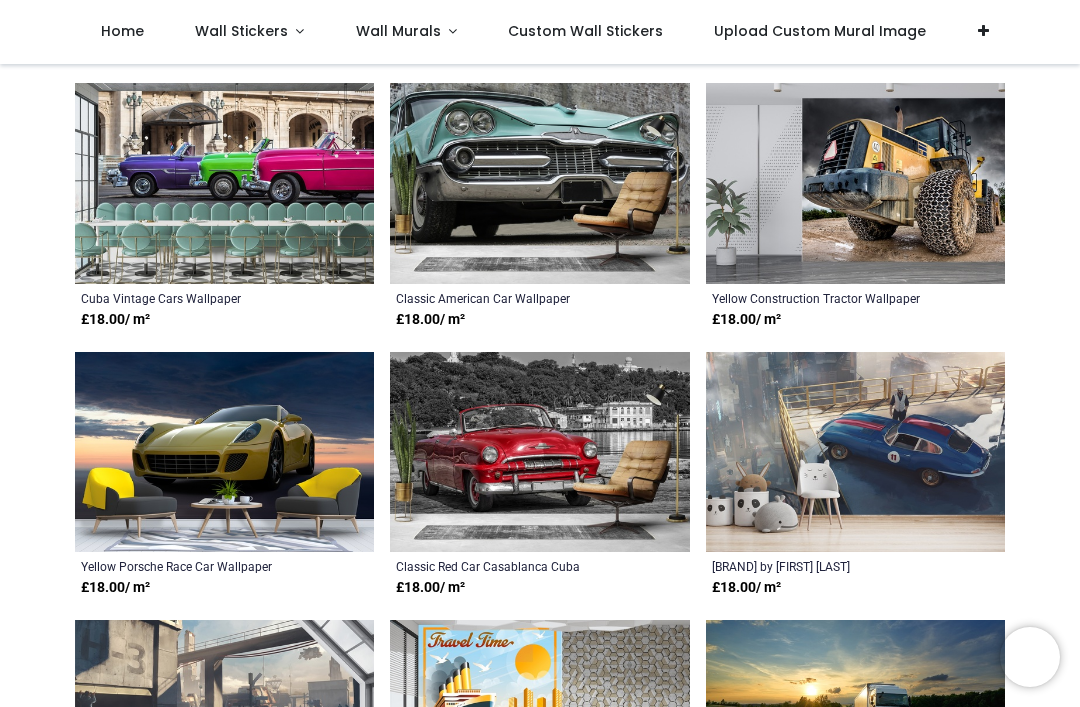 scroll, scrollTop: 1197, scrollLeft: 0, axis: vertical 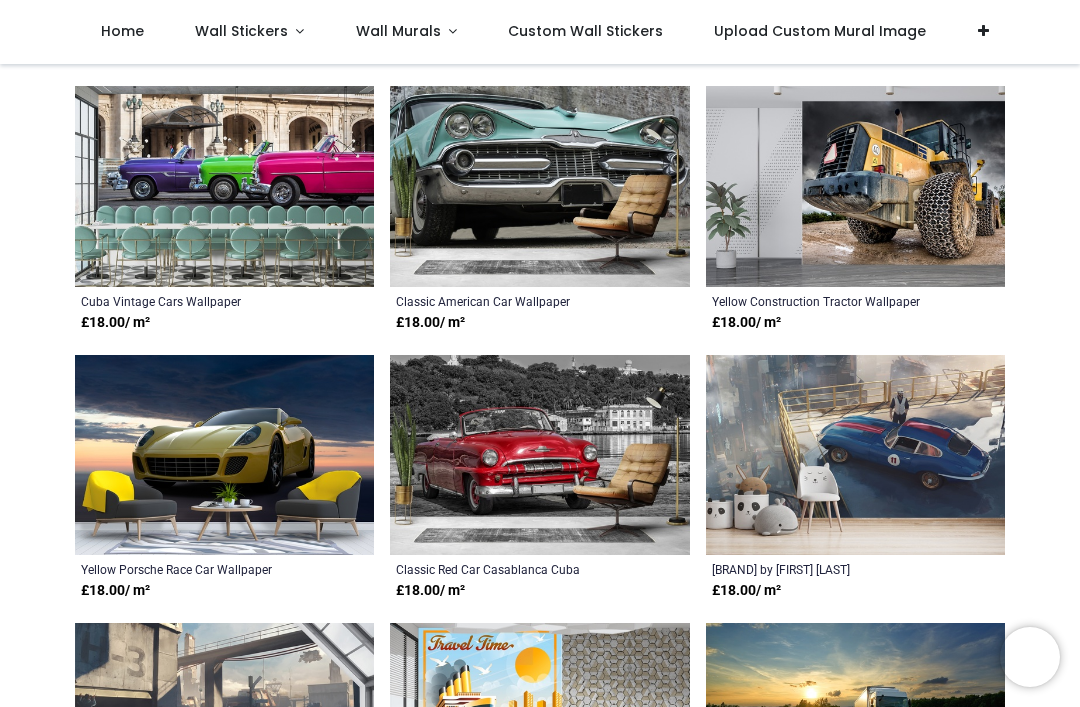 click at bounding box center [983, 32] 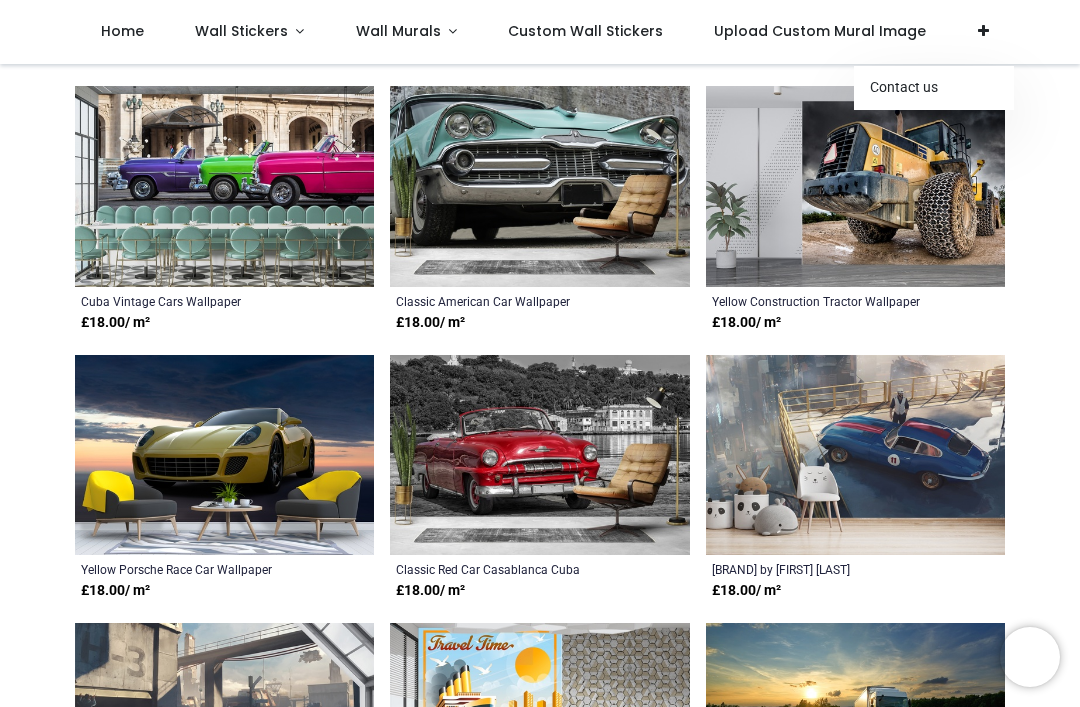 click at bounding box center (983, 32) 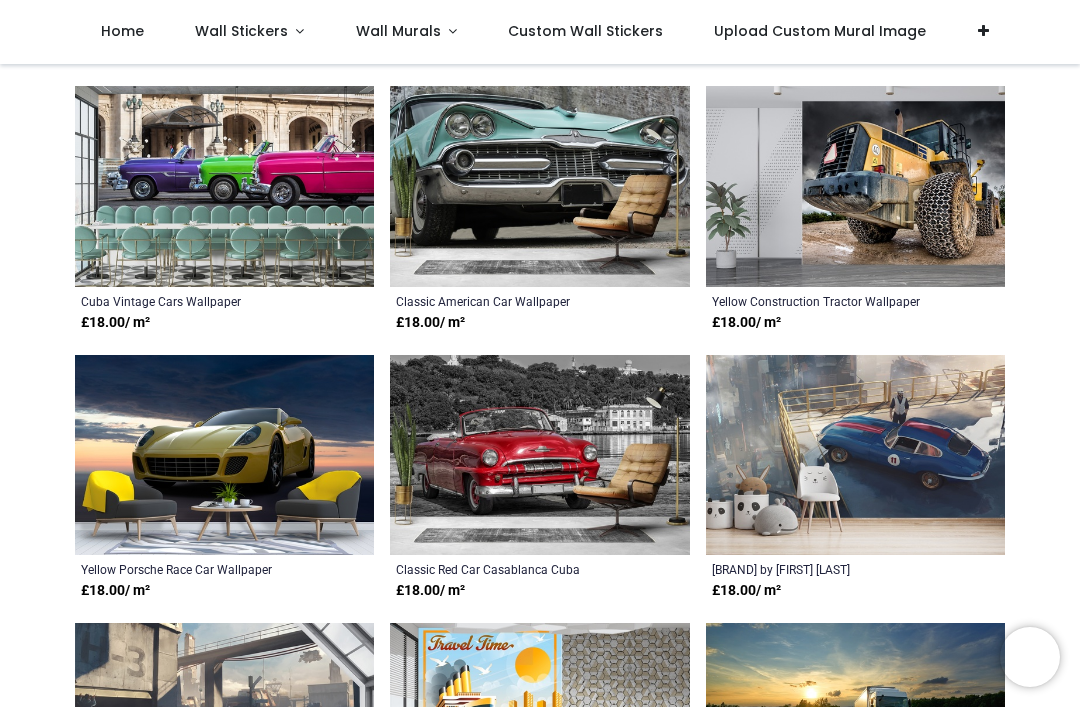 click on "Upload Custom Mural Image" at bounding box center (820, 31) 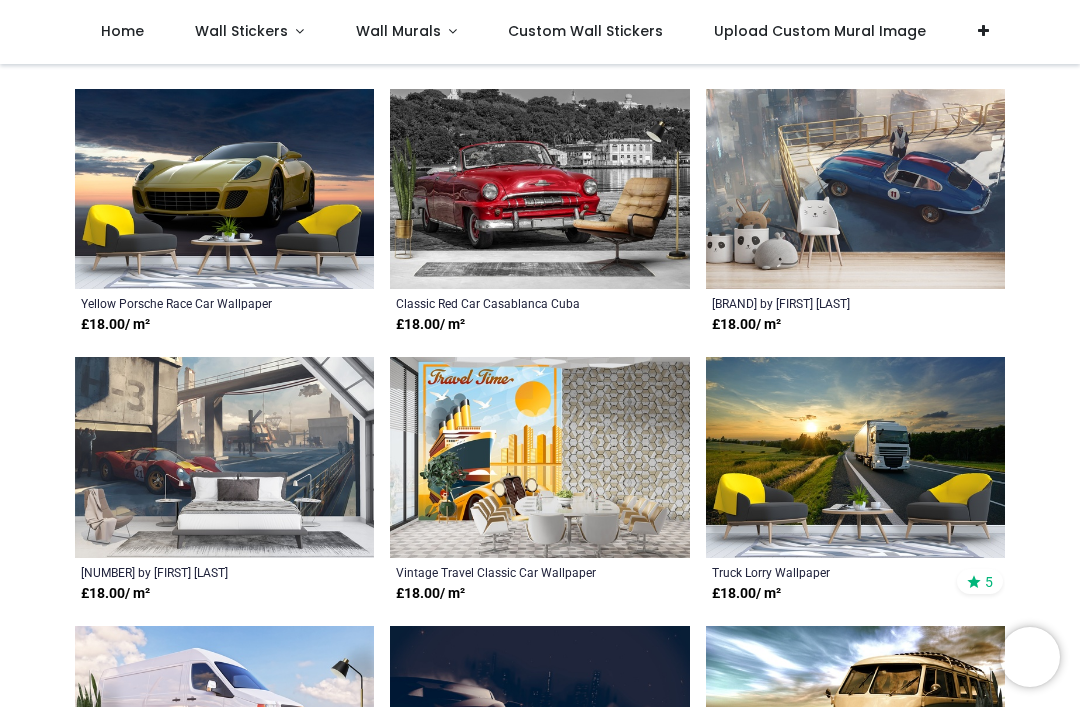 scroll, scrollTop: 1470, scrollLeft: 0, axis: vertical 